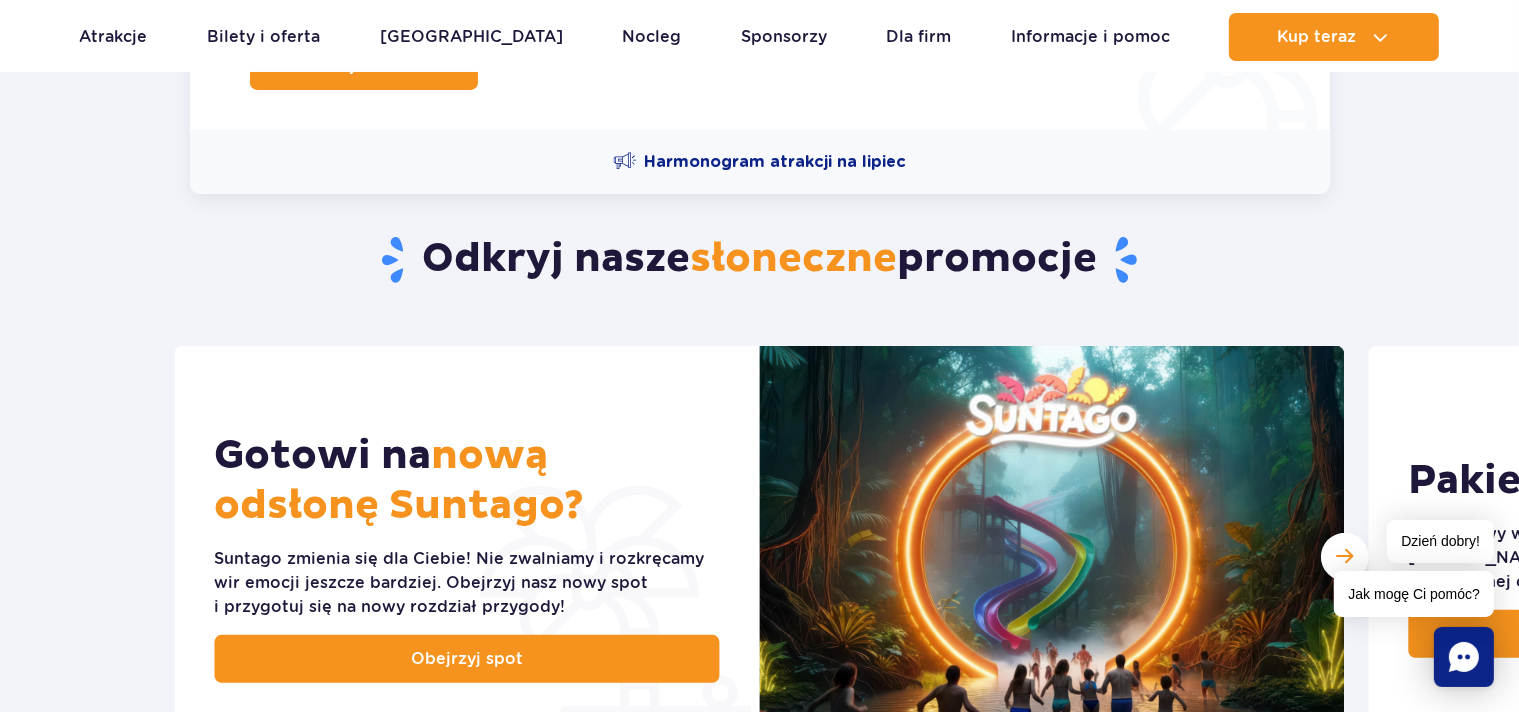 scroll, scrollTop: 844, scrollLeft: 0, axis: vertical 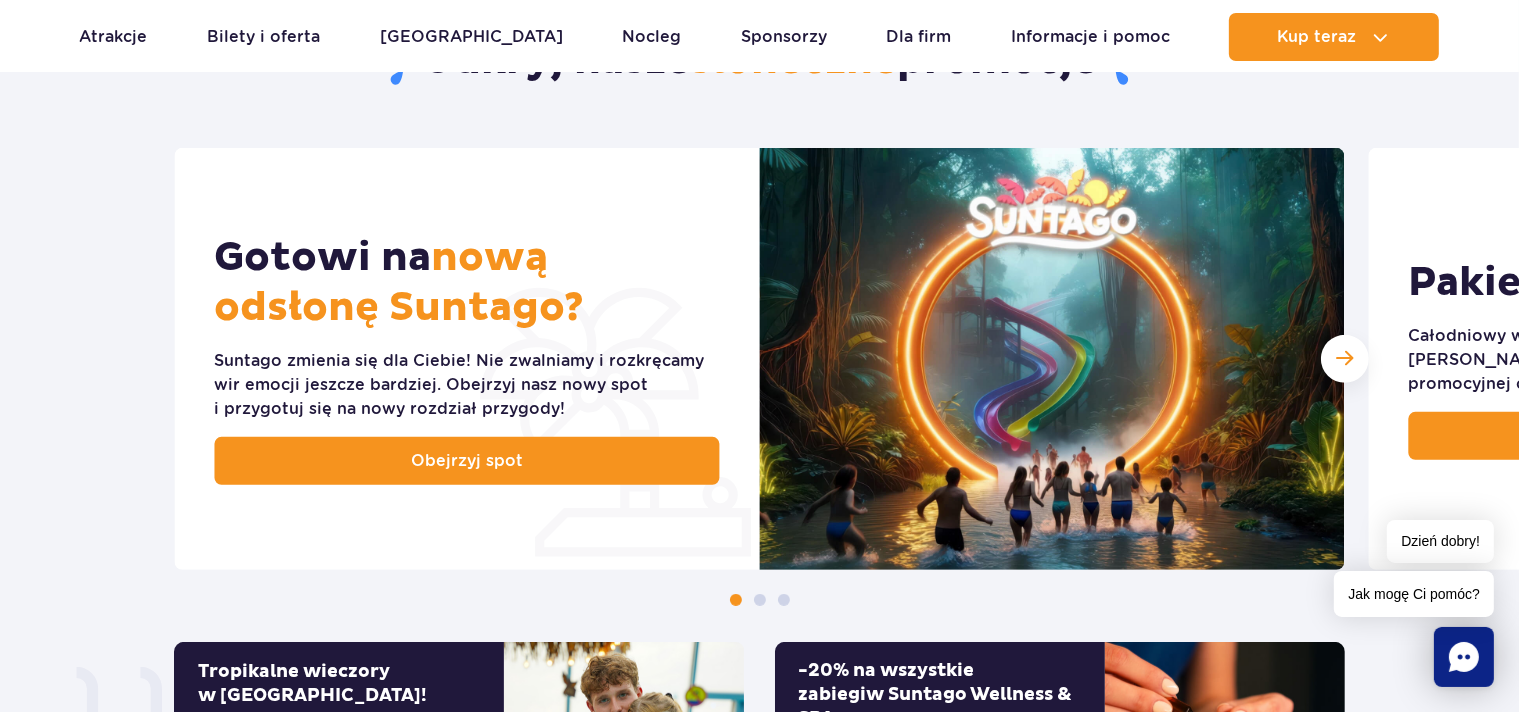 click at bounding box center (760, 600) 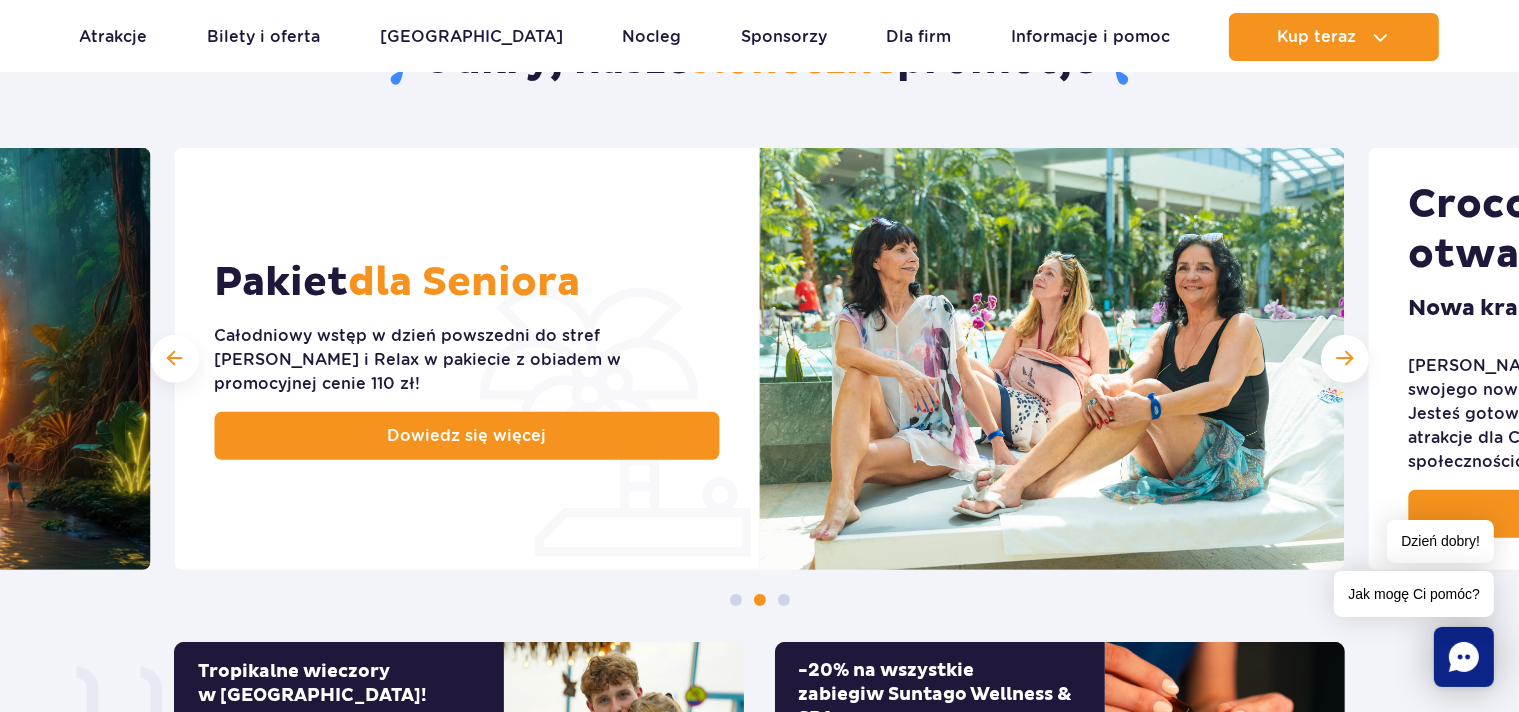 click at bounding box center (784, 600) 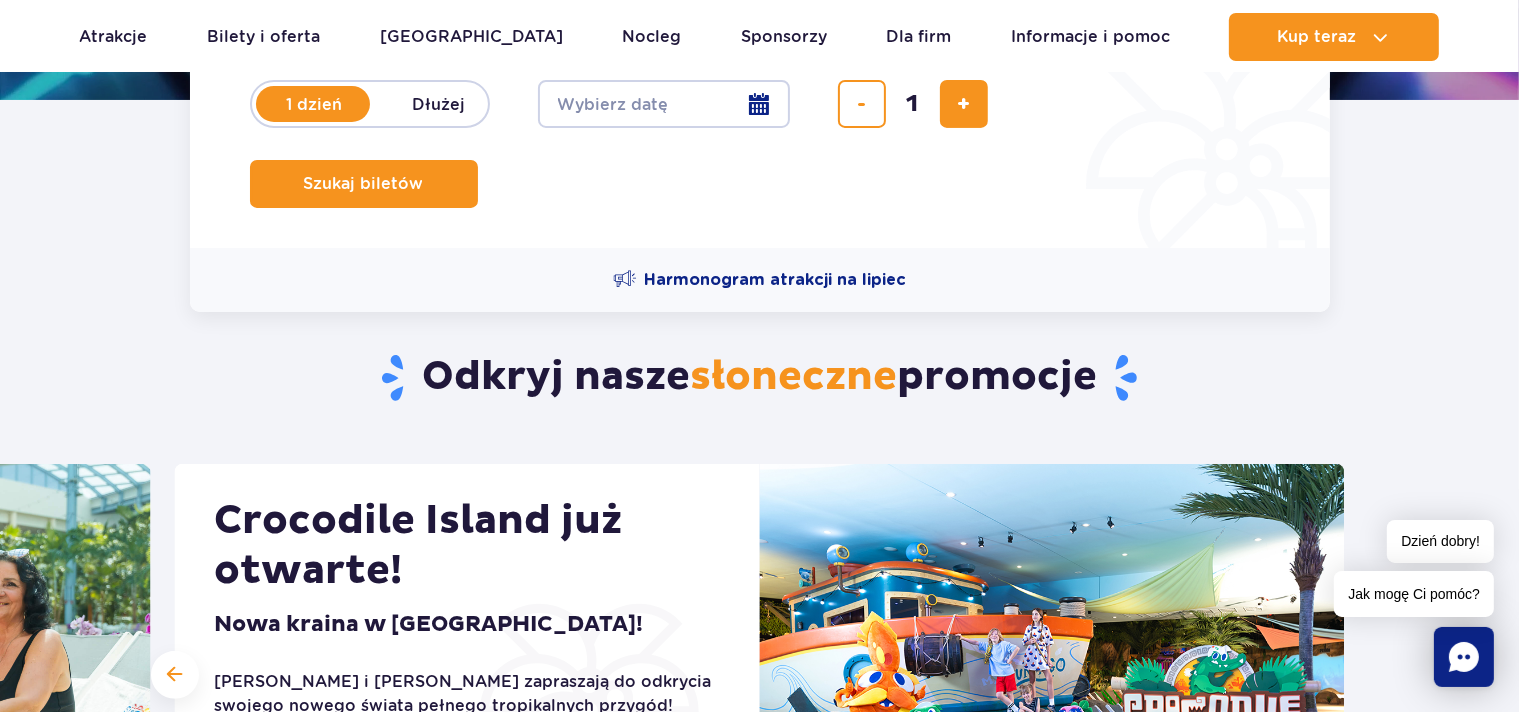 scroll, scrollTop: 105, scrollLeft: 0, axis: vertical 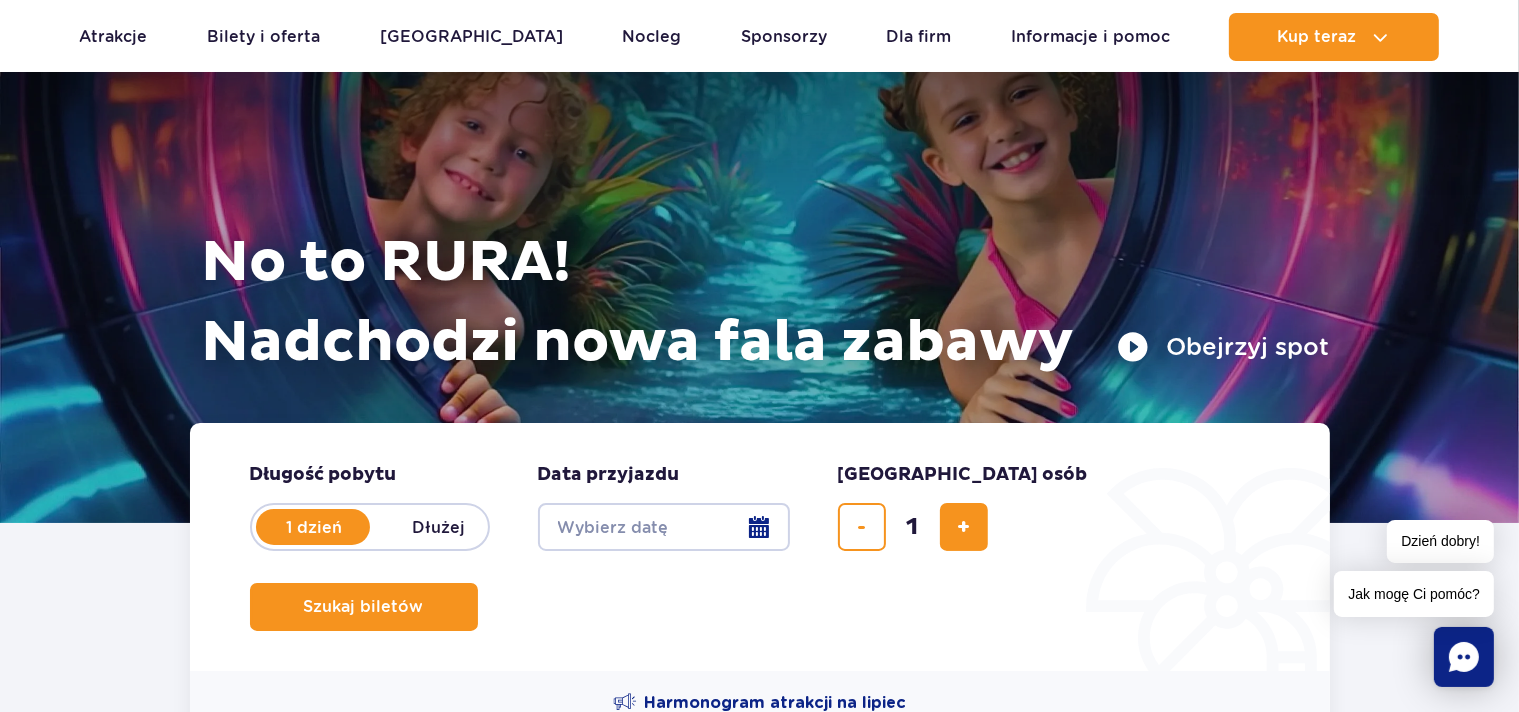 click on "Date from" at bounding box center [664, 527] 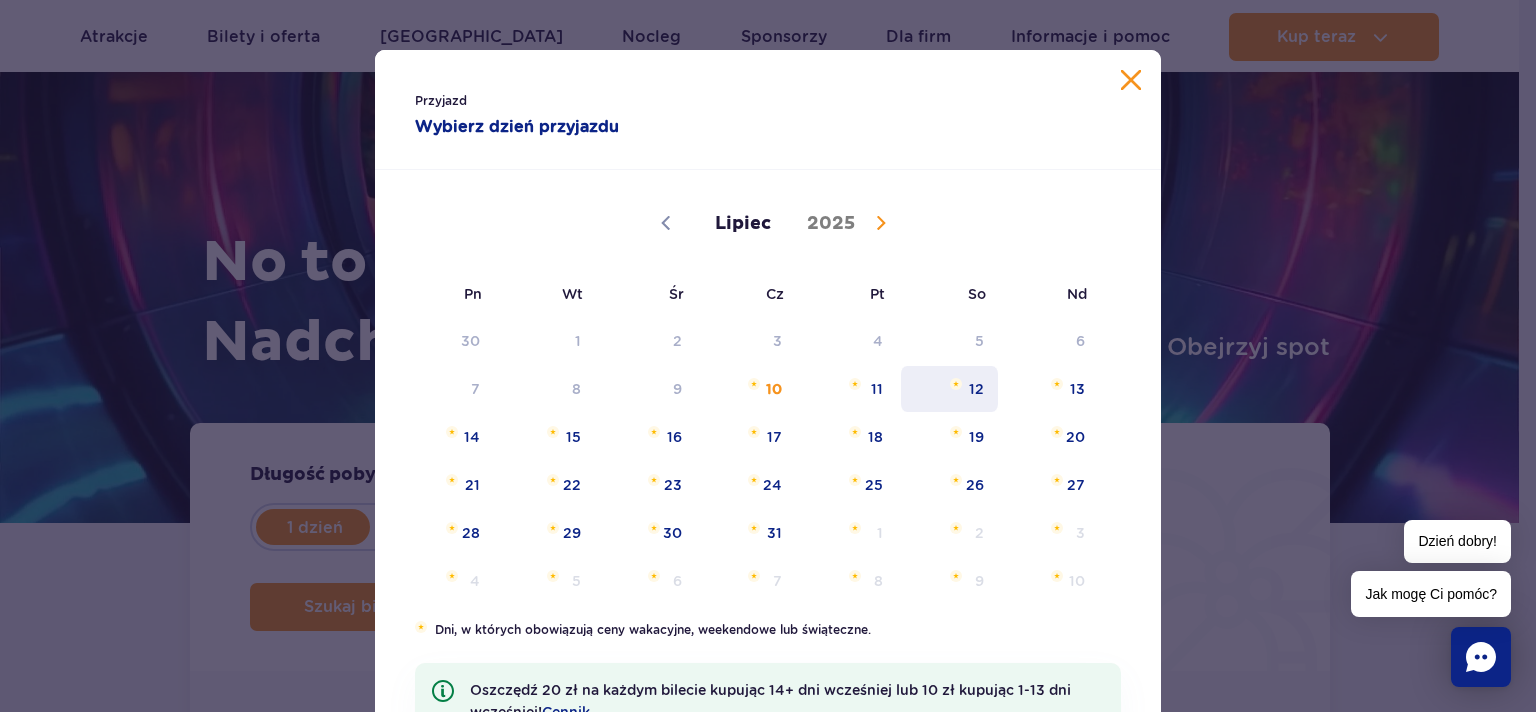 click on "12" at bounding box center [949, 389] 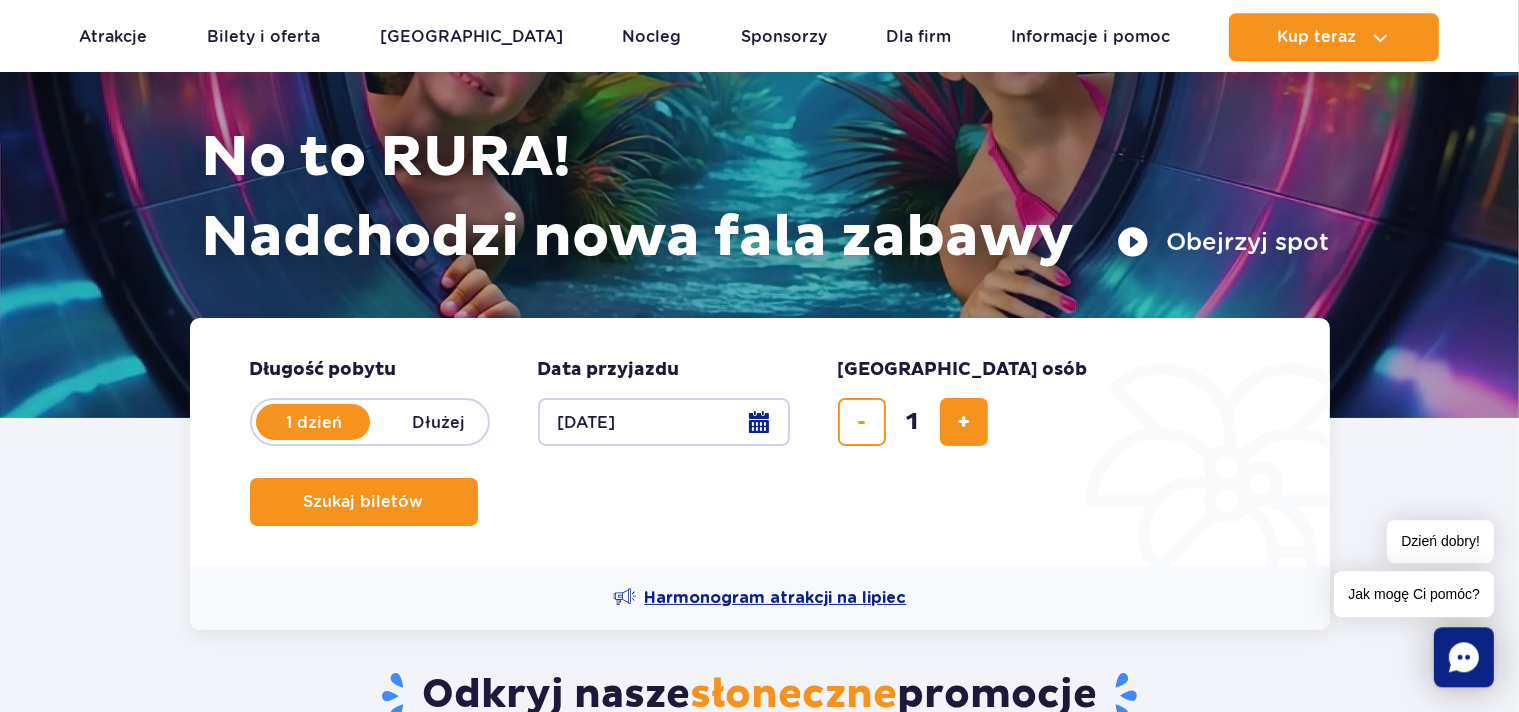 scroll, scrollTop: 211, scrollLeft: 0, axis: vertical 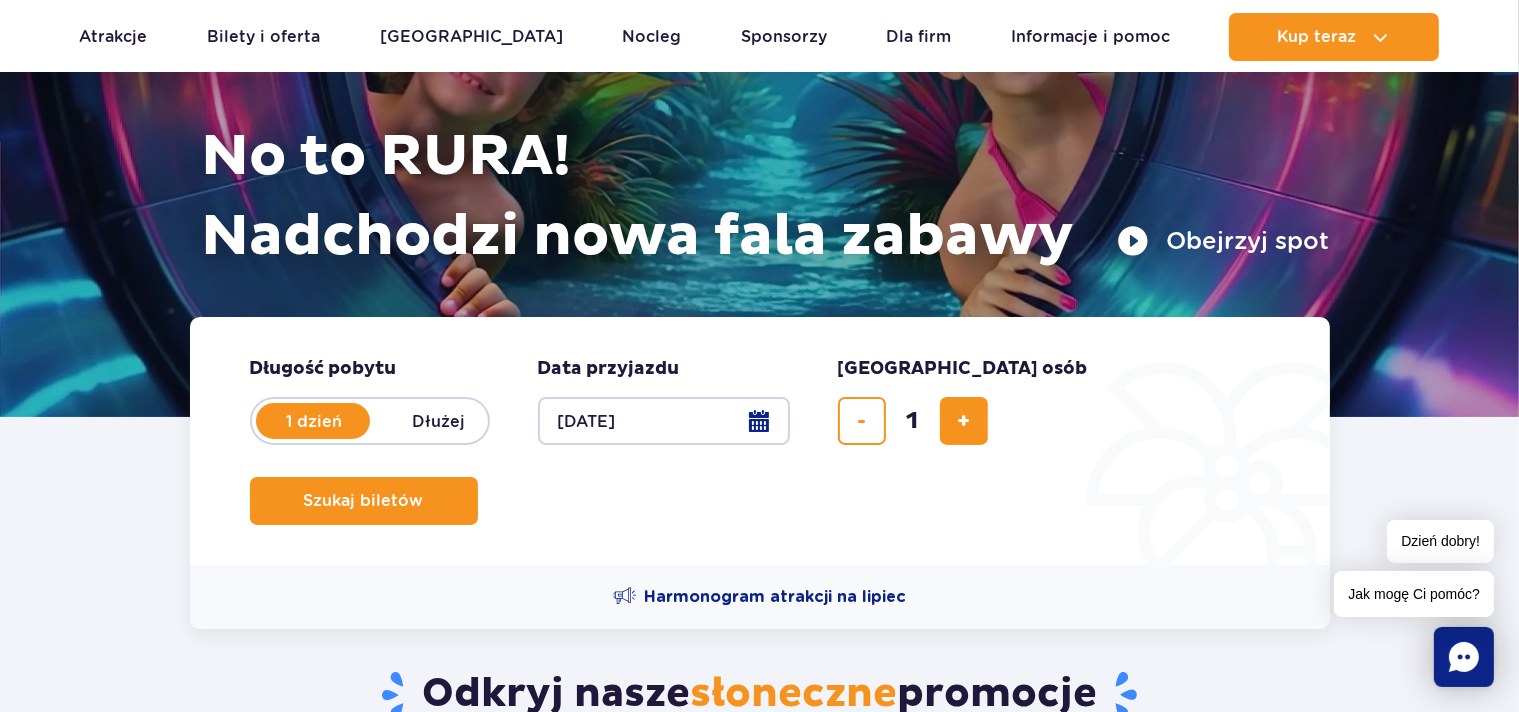 click on "Dłużej" at bounding box center (439, 421) 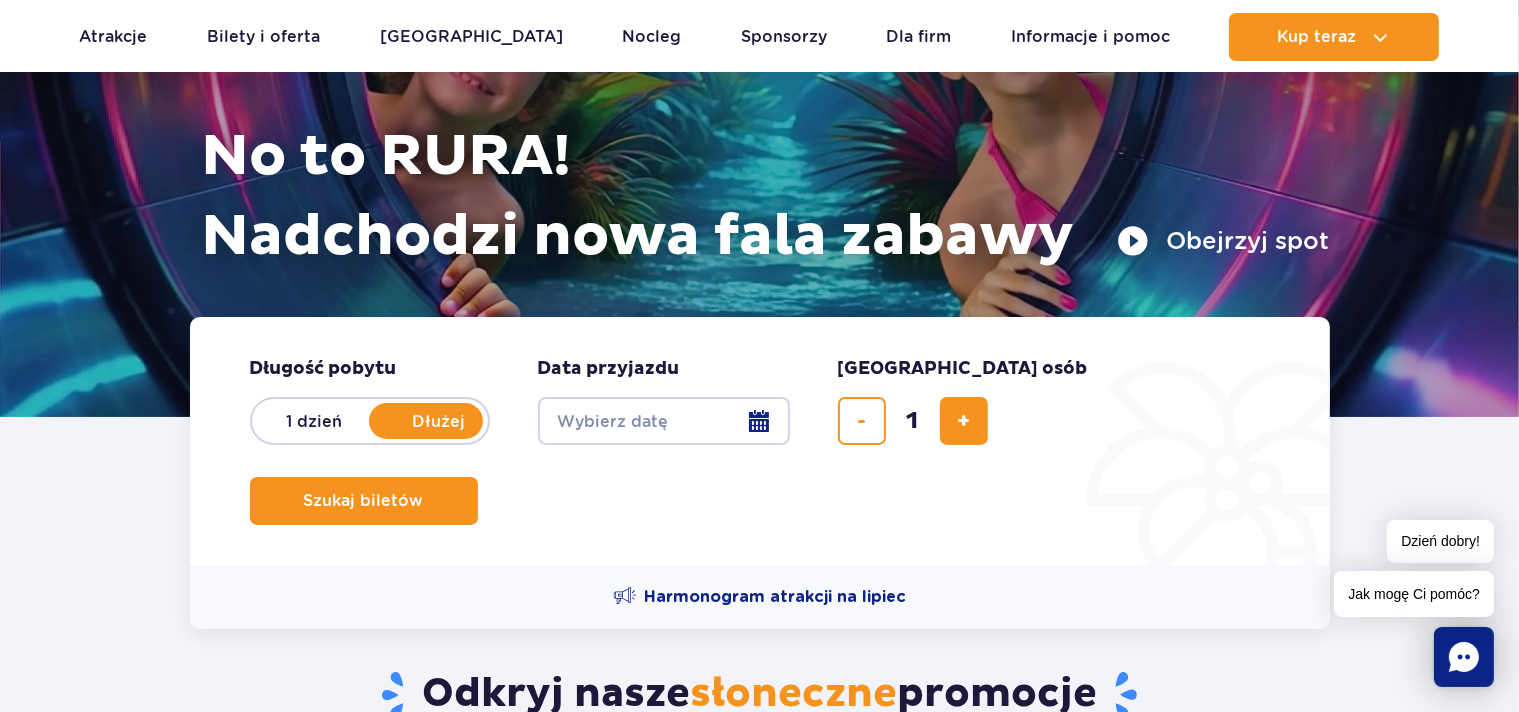 click on "Date from" at bounding box center (664, 421) 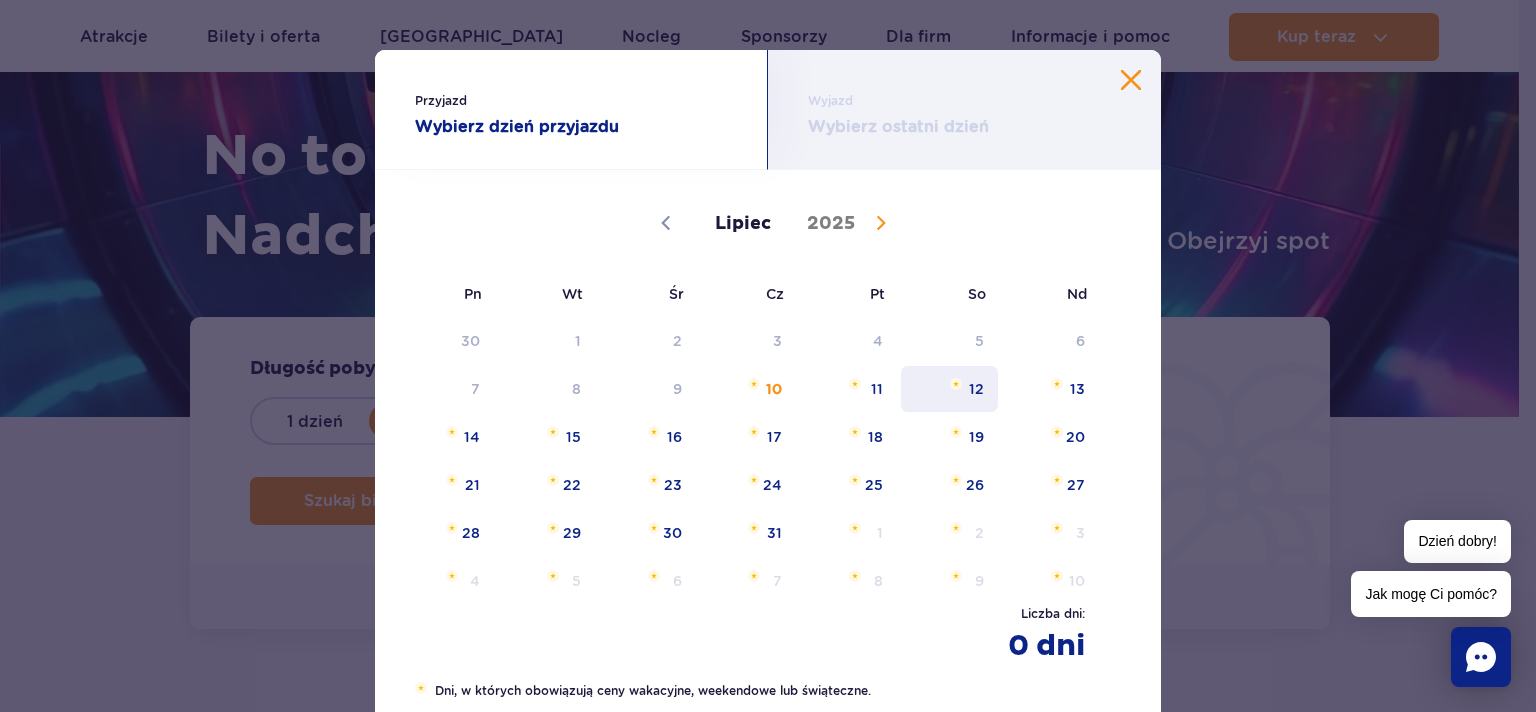 click on "12" at bounding box center (949, 389) 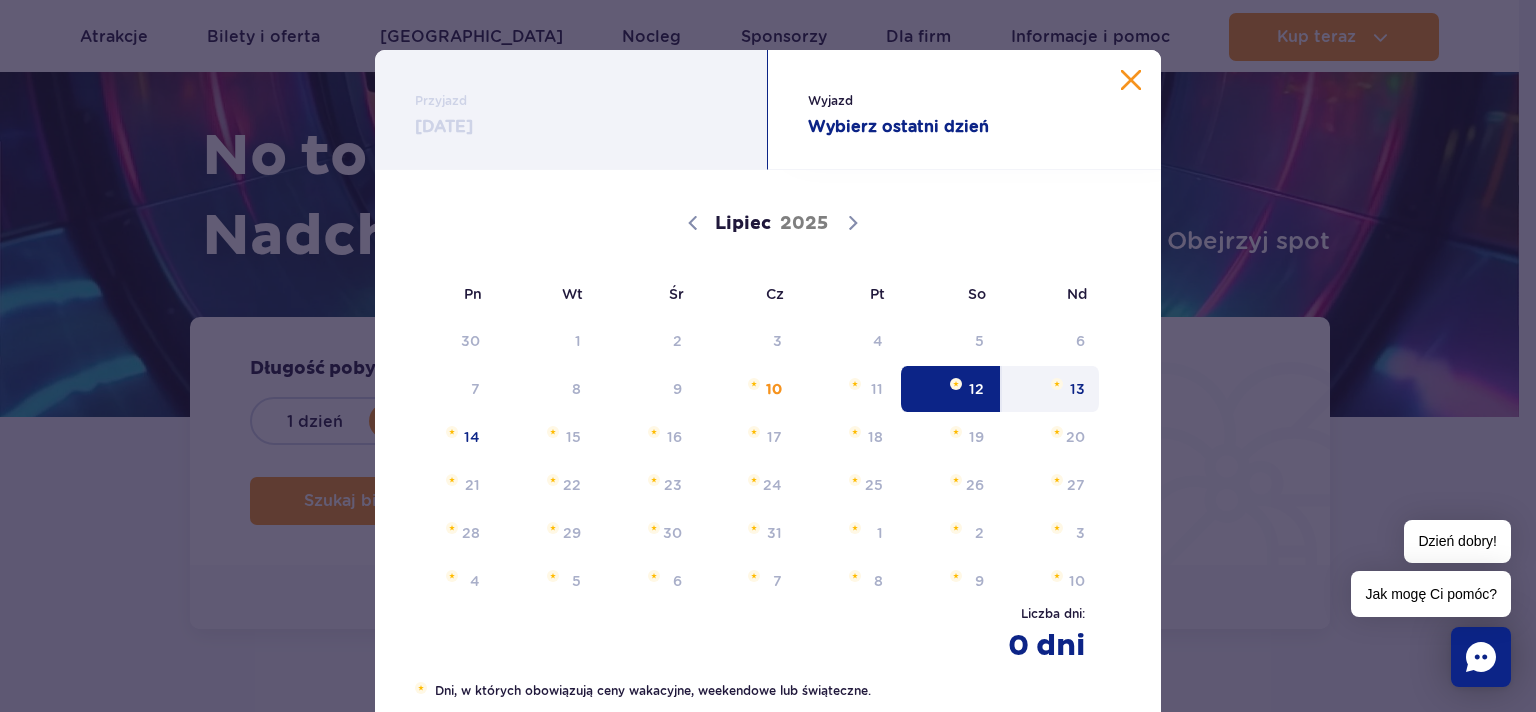 click on "13" at bounding box center [1050, 389] 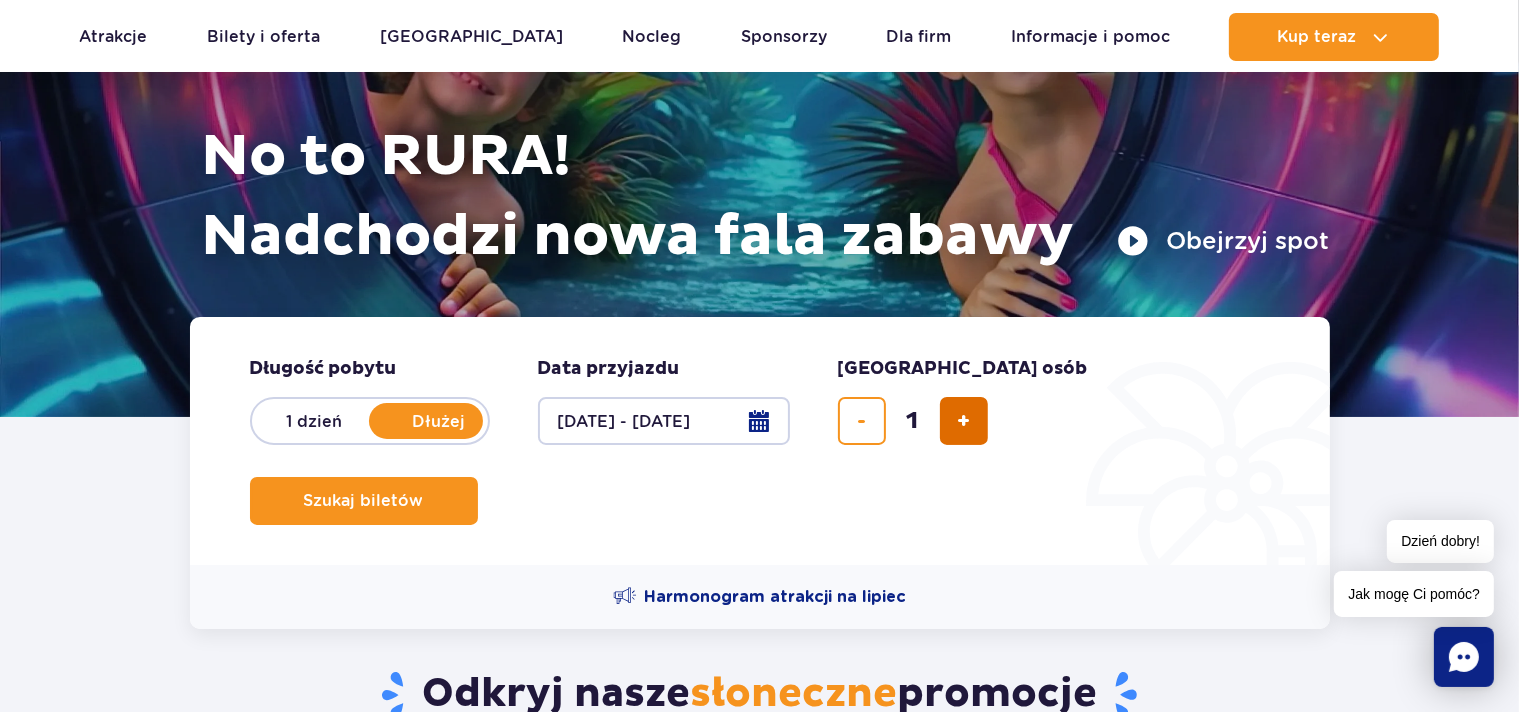 click at bounding box center [963, 421] 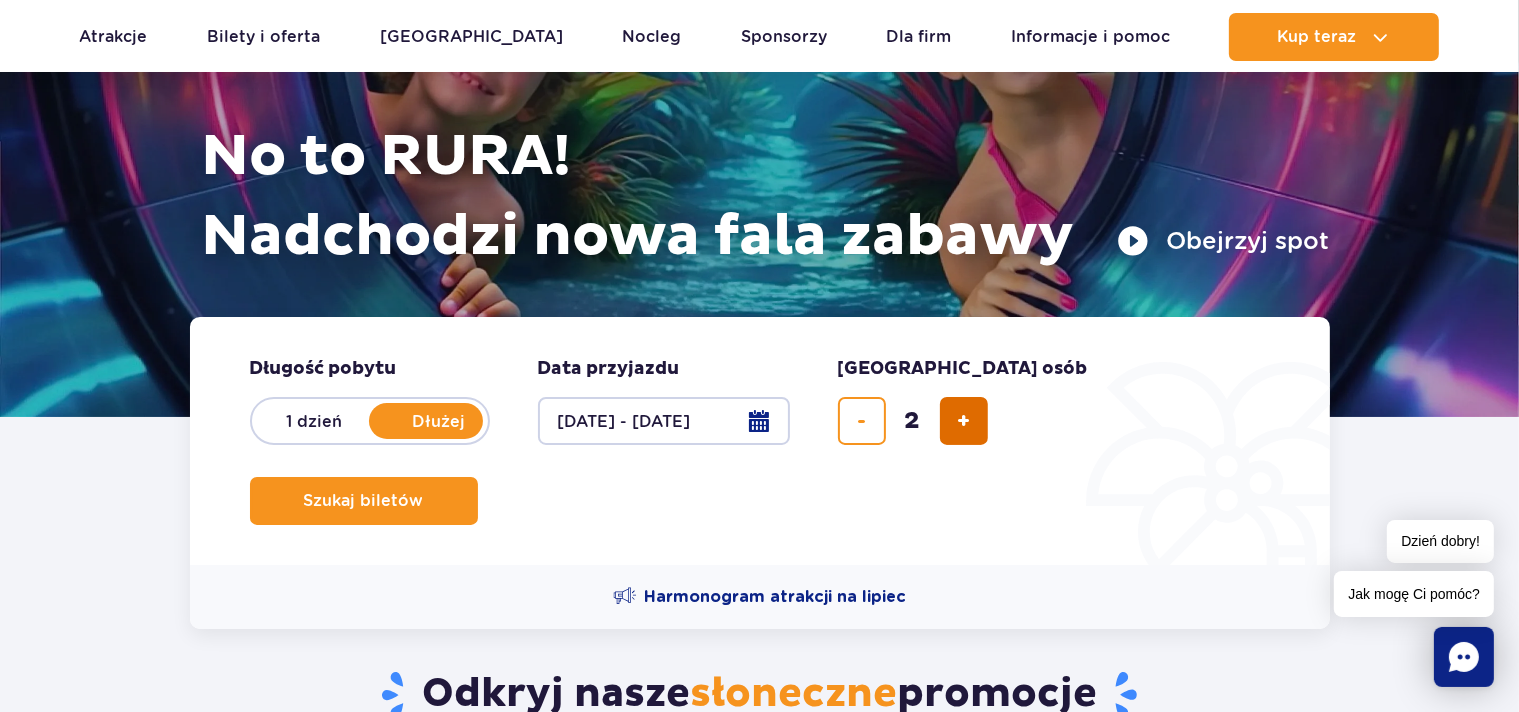 click at bounding box center (963, 421) 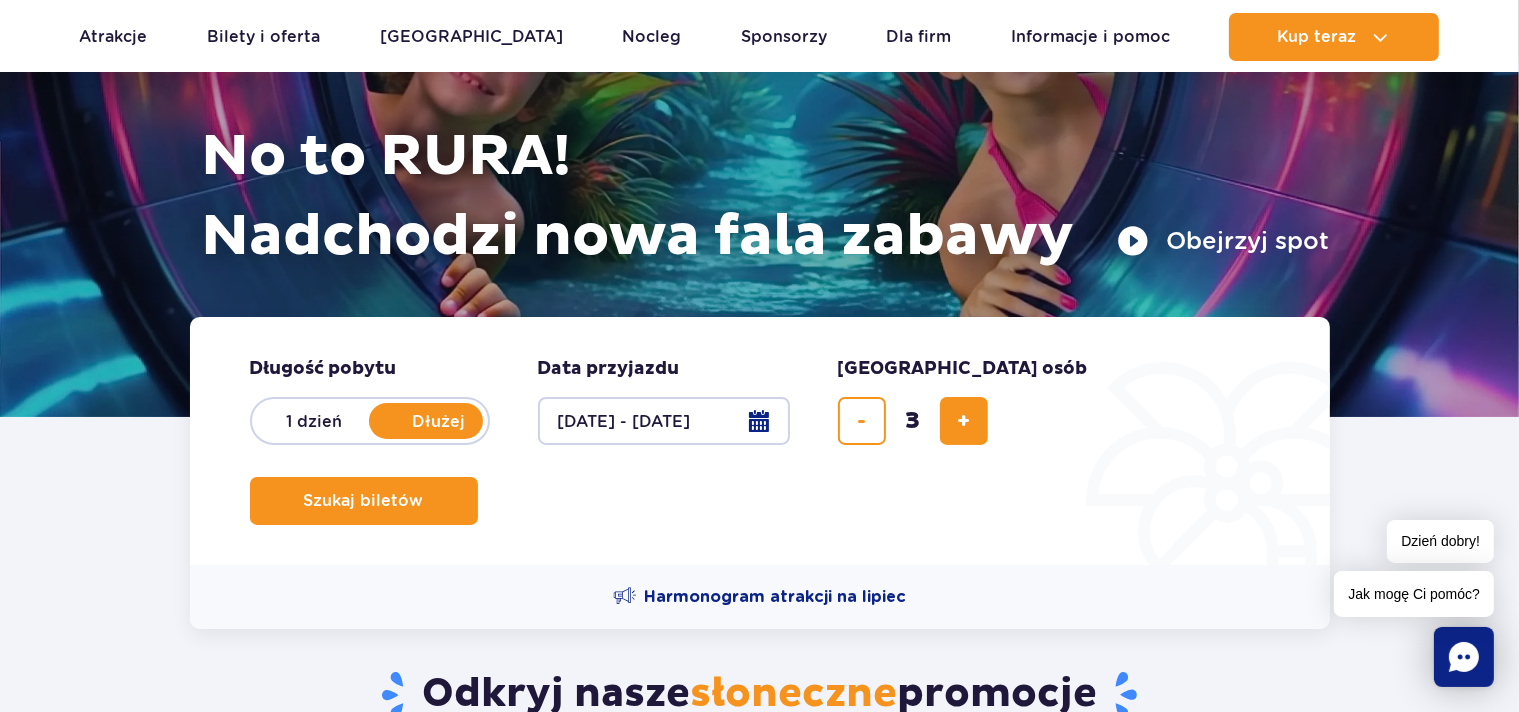 scroll, scrollTop: 316, scrollLeft: 0, axis: vertical 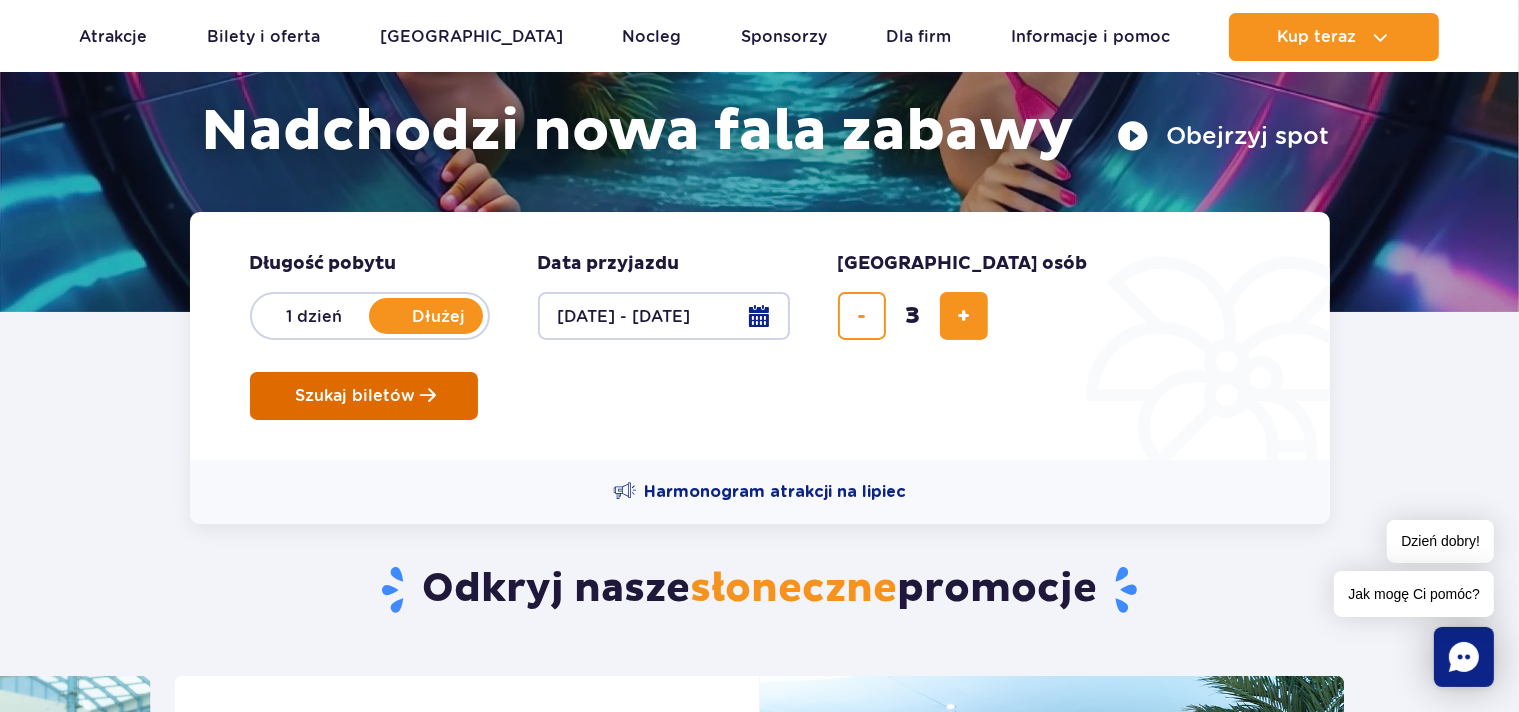 click on "Szukaj biletów" at bounding box center [356, 396] 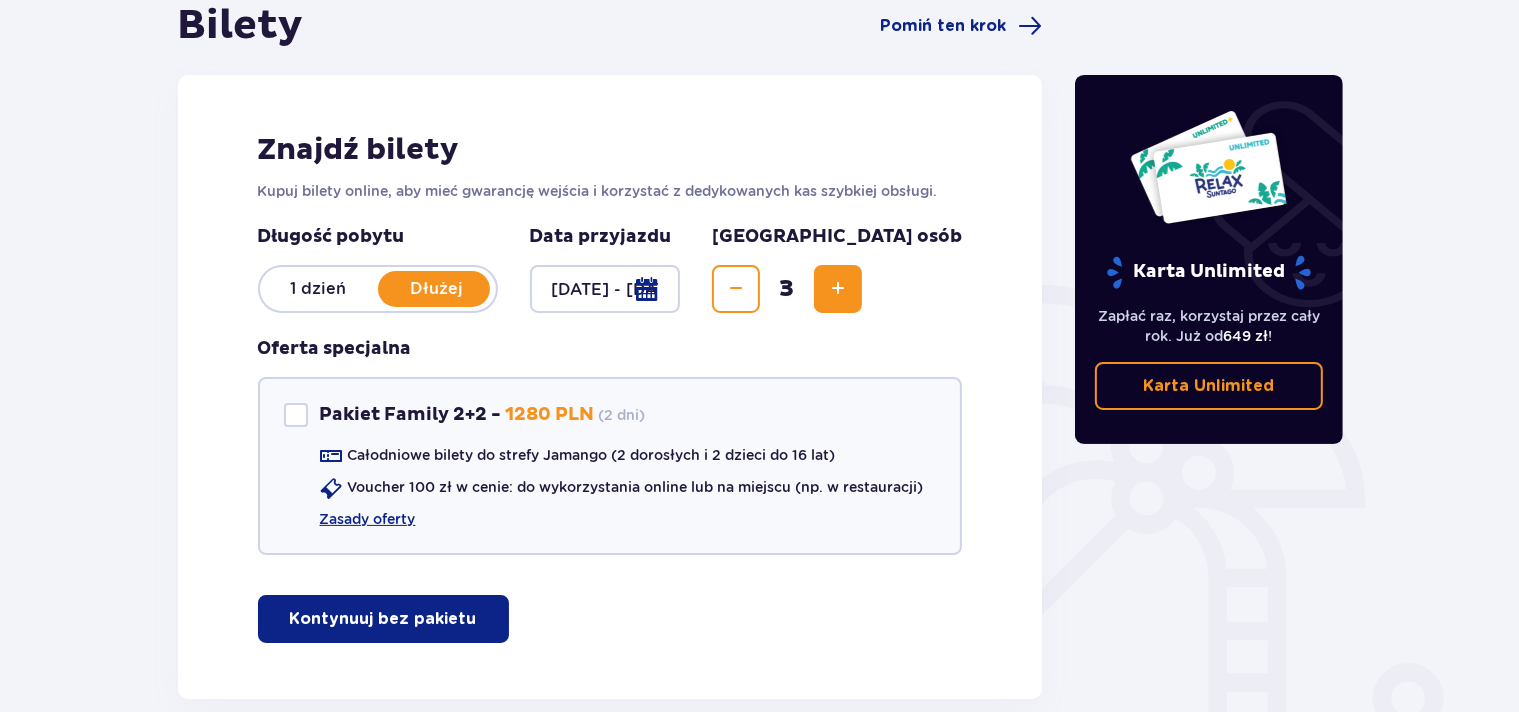 scroll, scrollTop: 316, scrollLeft: 0, axis: vertical 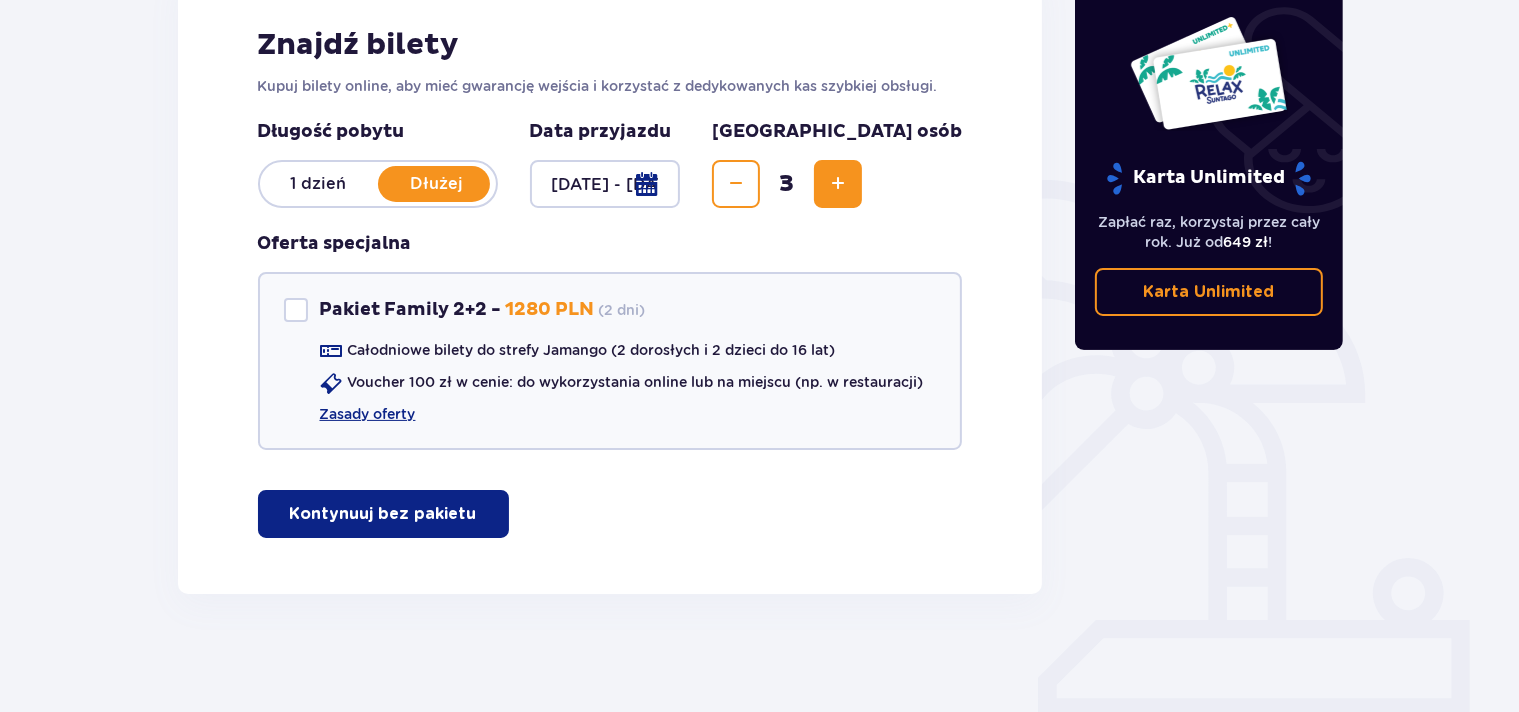 click on "Kontynuuj bez pakietu" at bounding box center [383, 514] 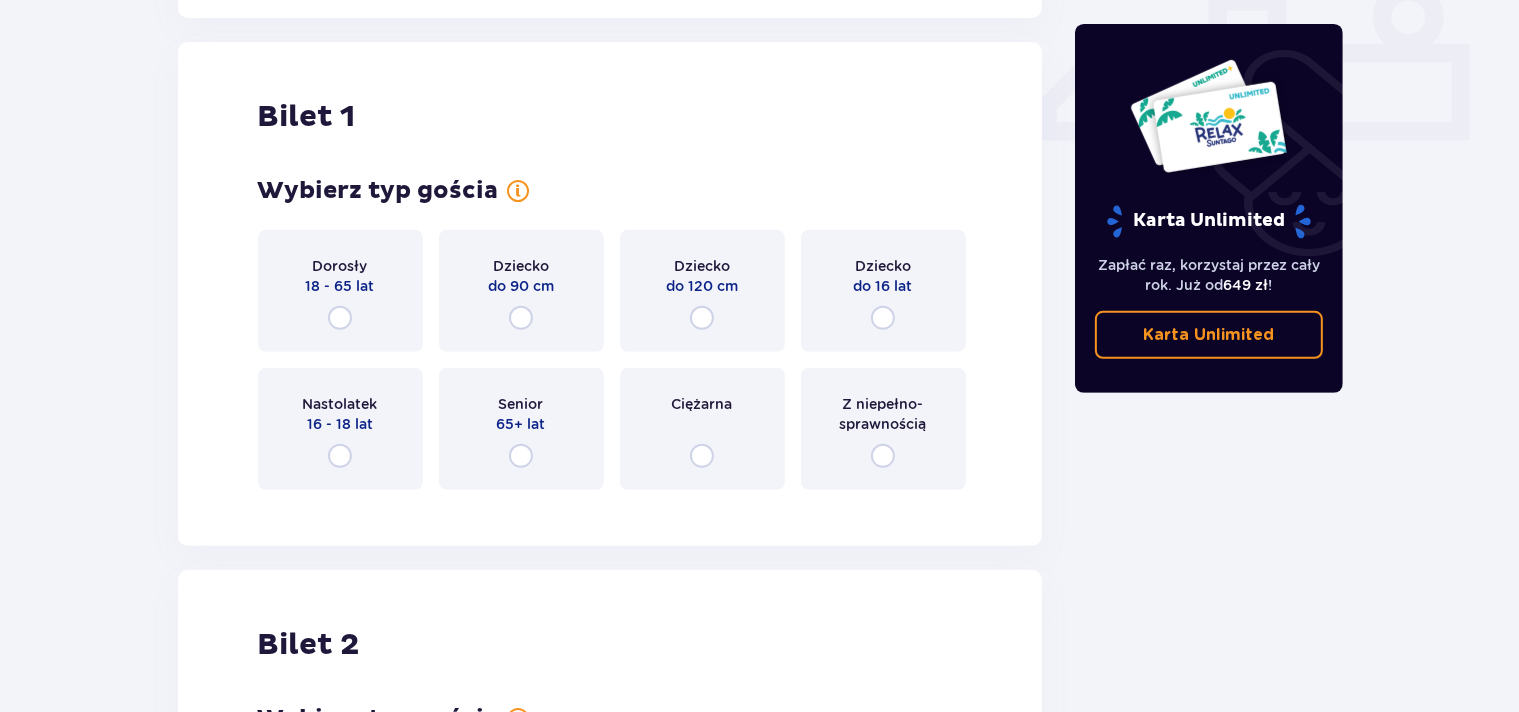 scroll, scrollTop: 908, scrollLeft: 0, axis: vertical 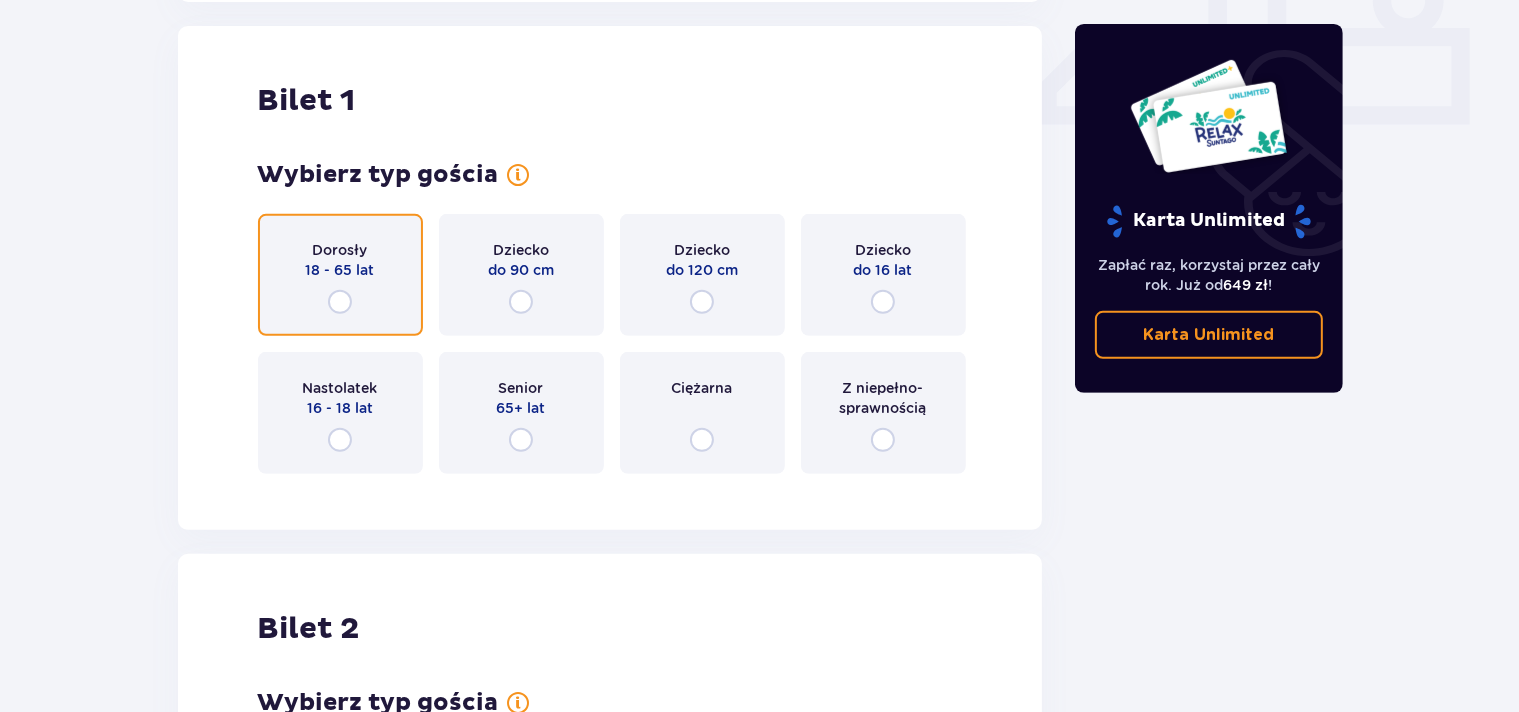 click at bounding box center (340, 302) 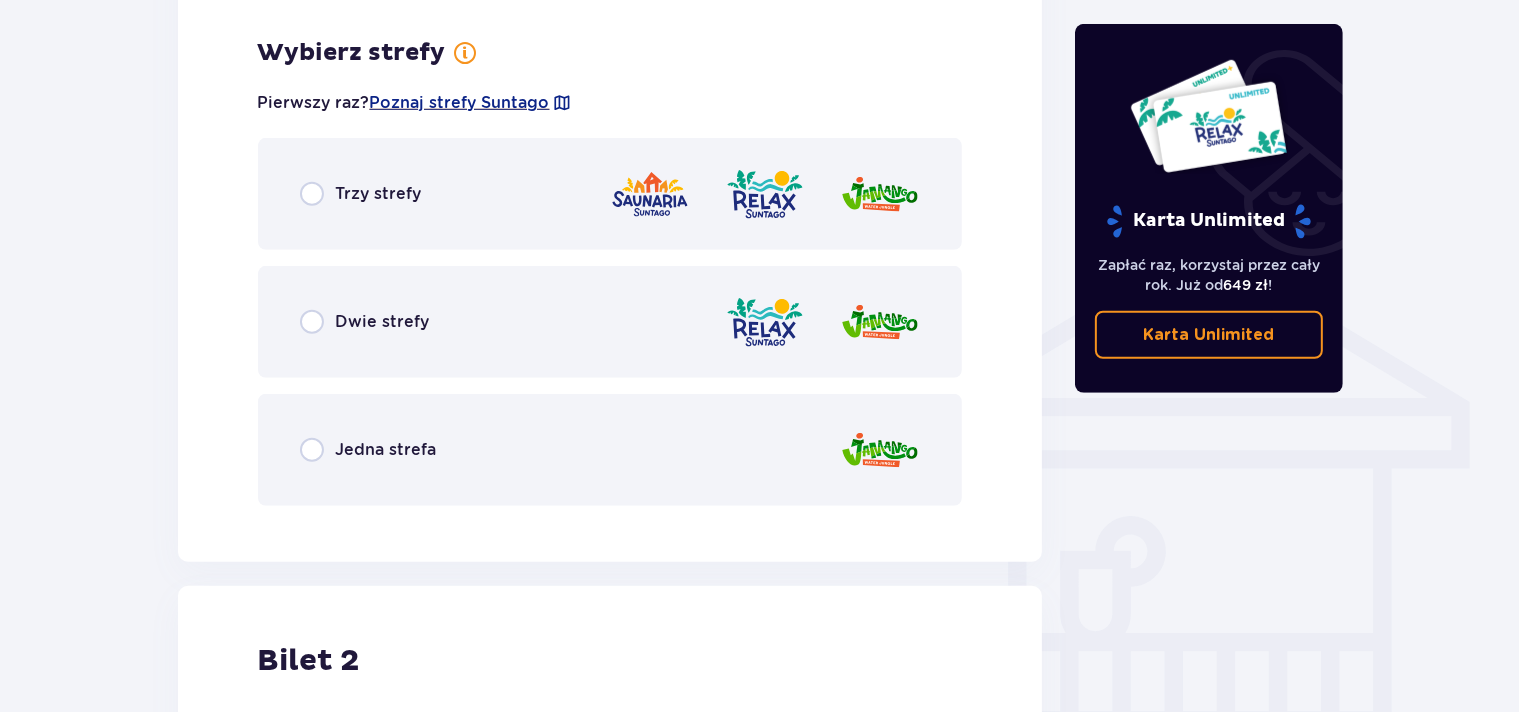 scroll, scrollTop: 1396, scrollLeft: 0, axis: vertical 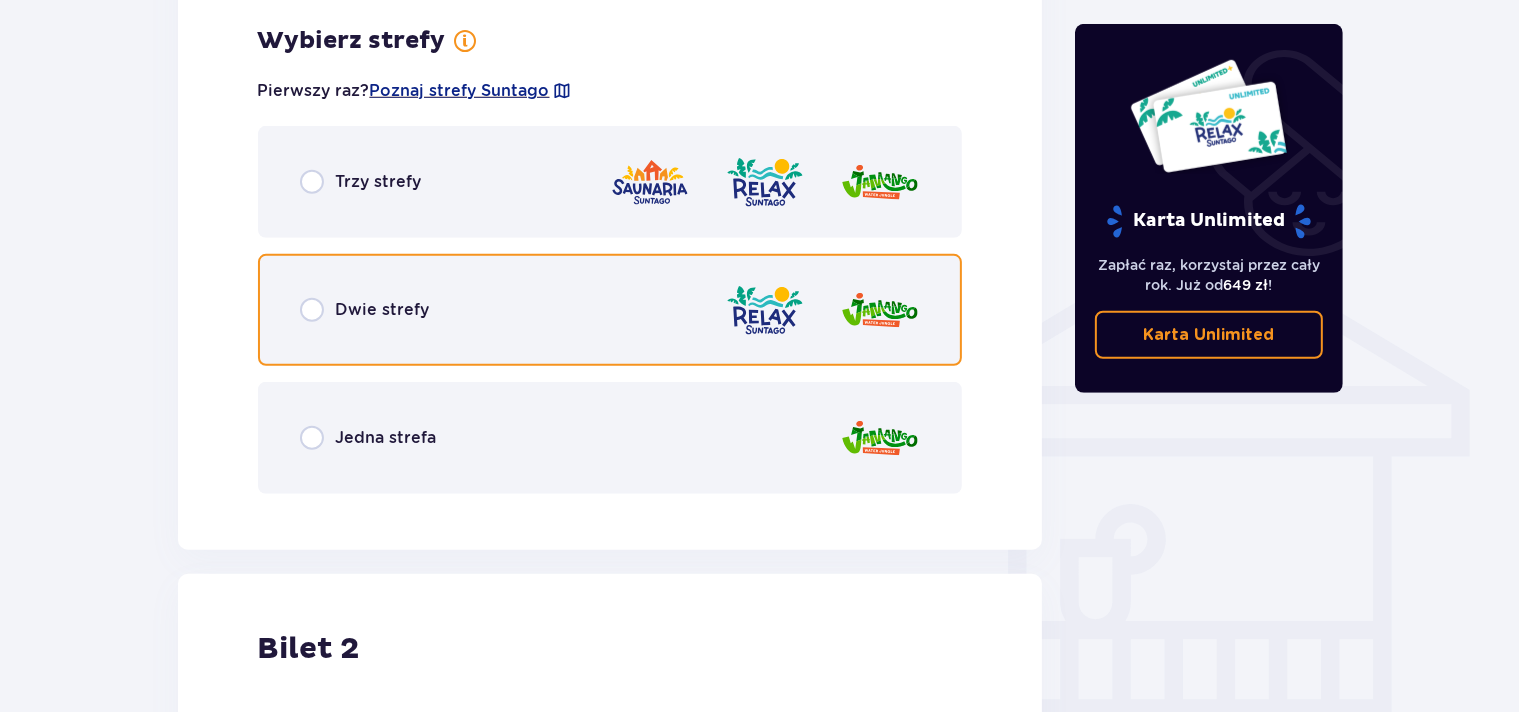 click at bounding box center [312, 310] 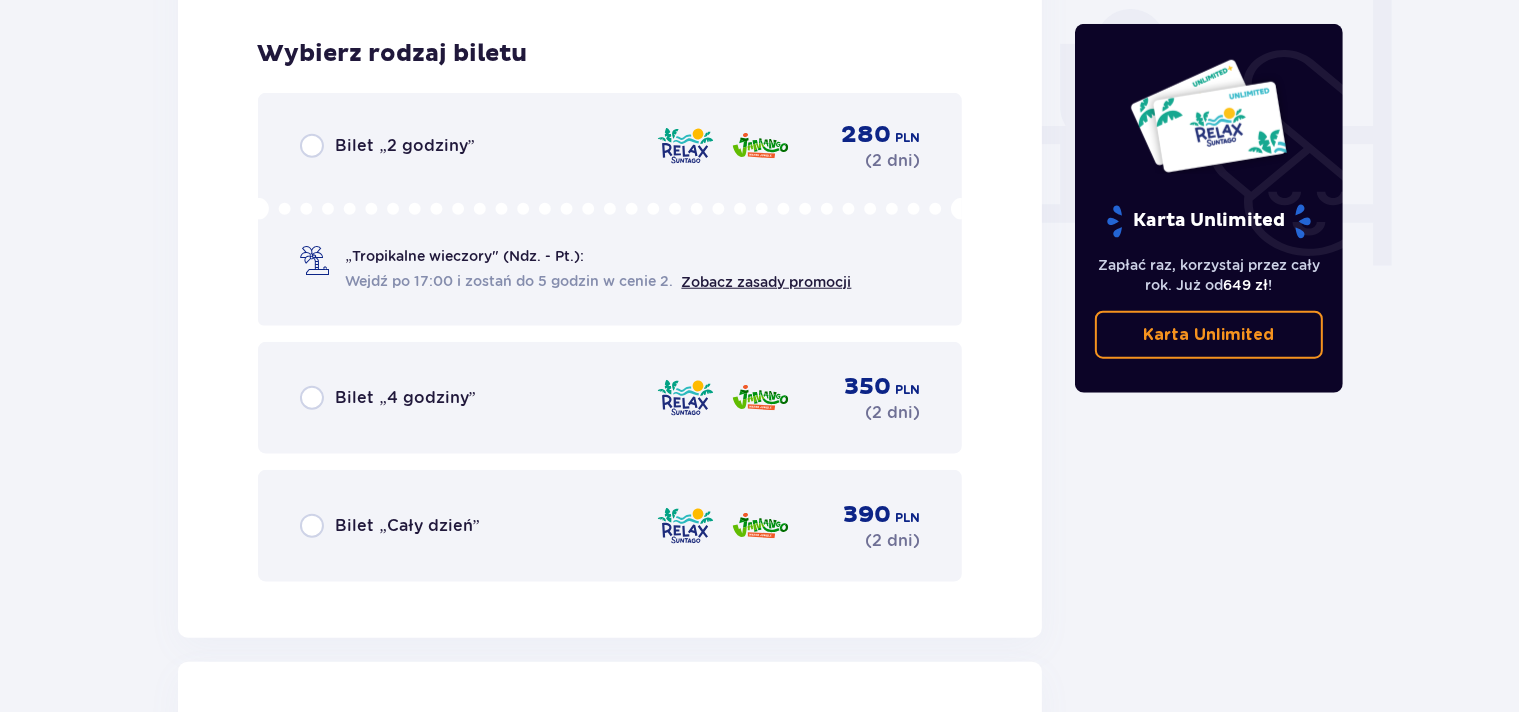 scroll, scrollTop: 1904, scrollLeft: 0, axis: vertical 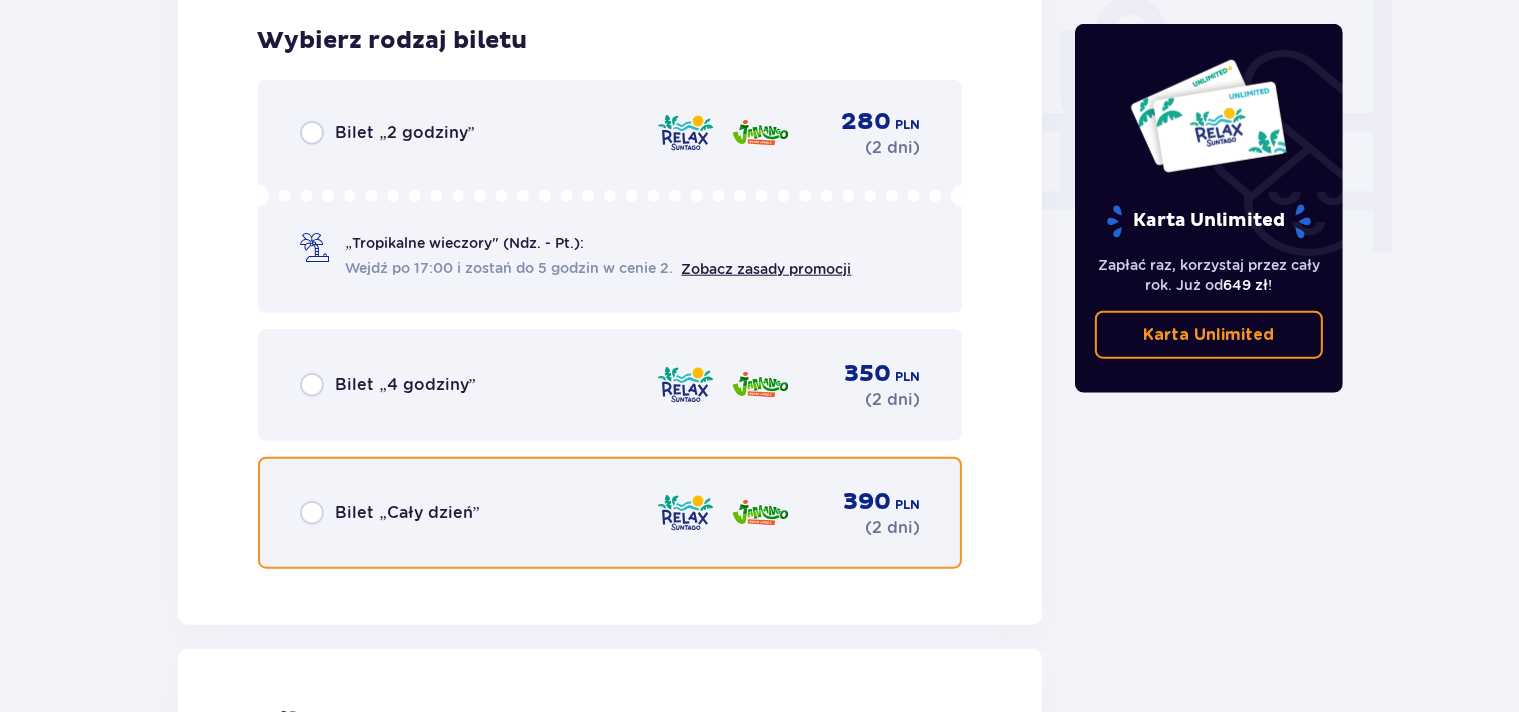 click at bounding box center [312, 513] 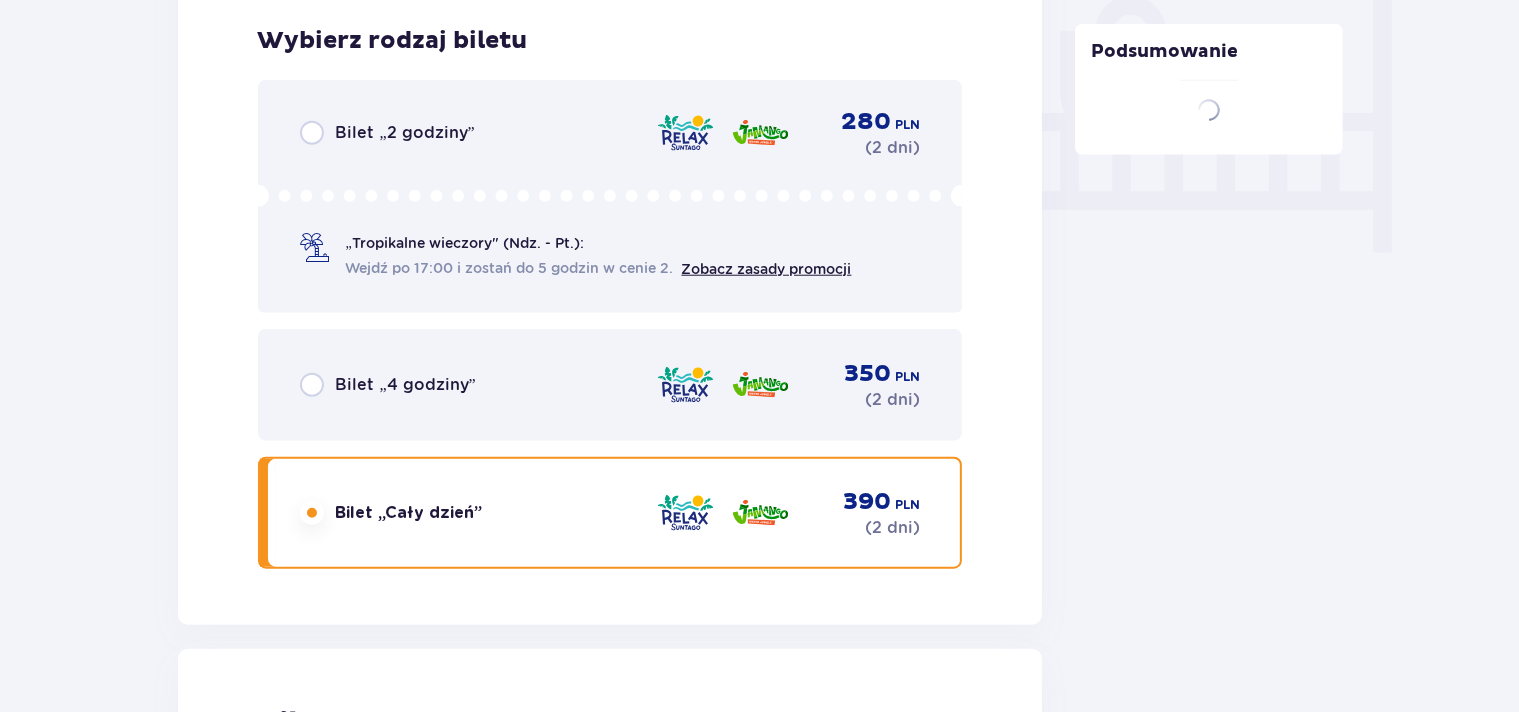 scroll, scrollTop: 2527, scrollLeft: 0, axis: vertical 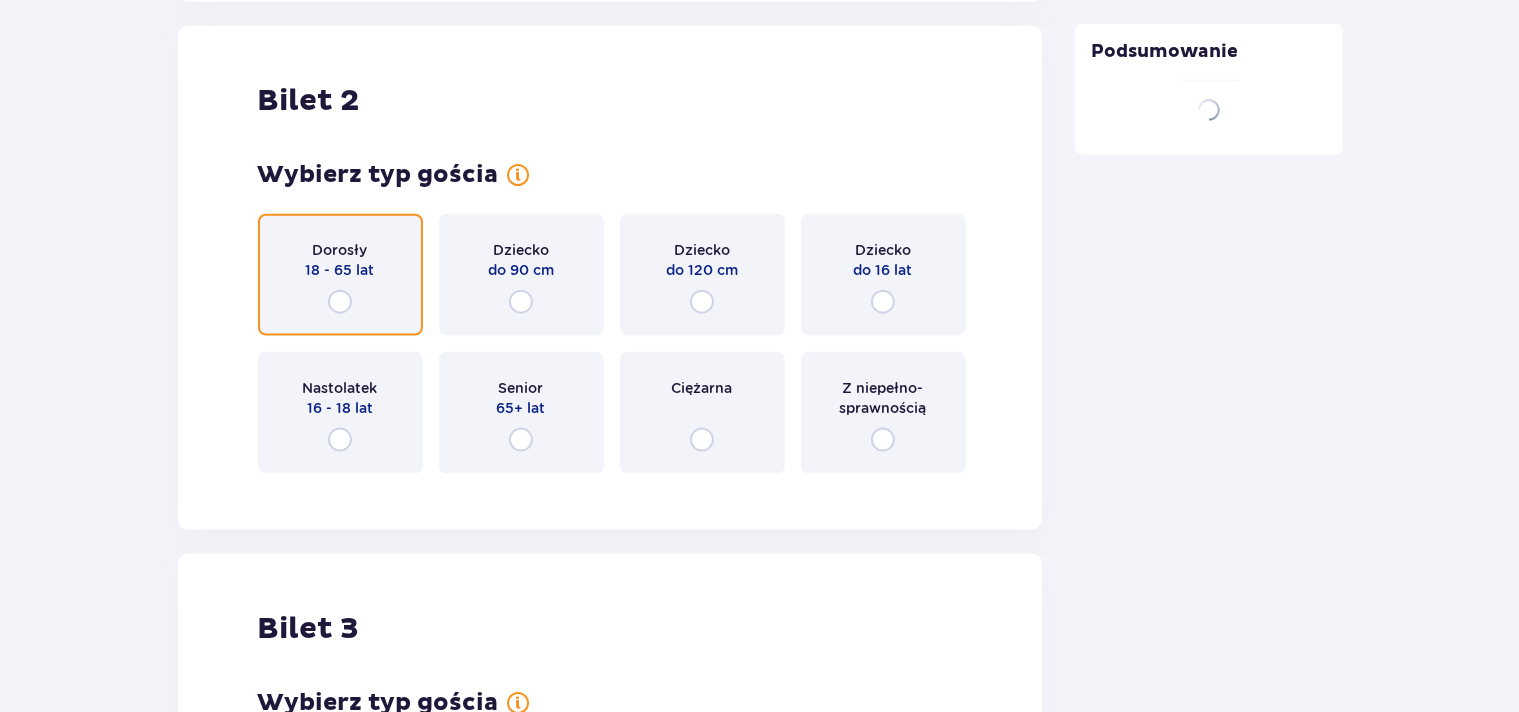 click at bounding box center [340, 302] 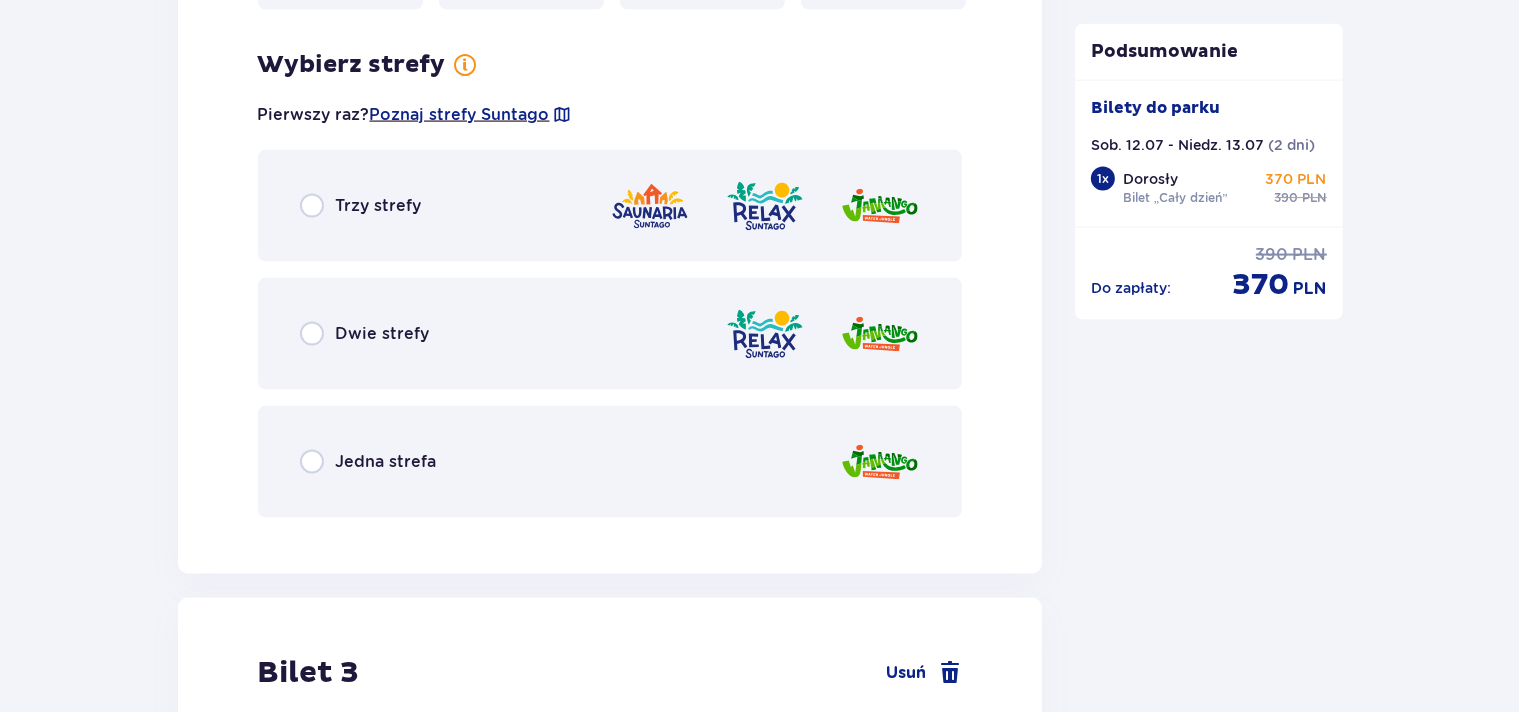 scroll, scrollTop: 3015, scrollLeft: 0, axis: vertical 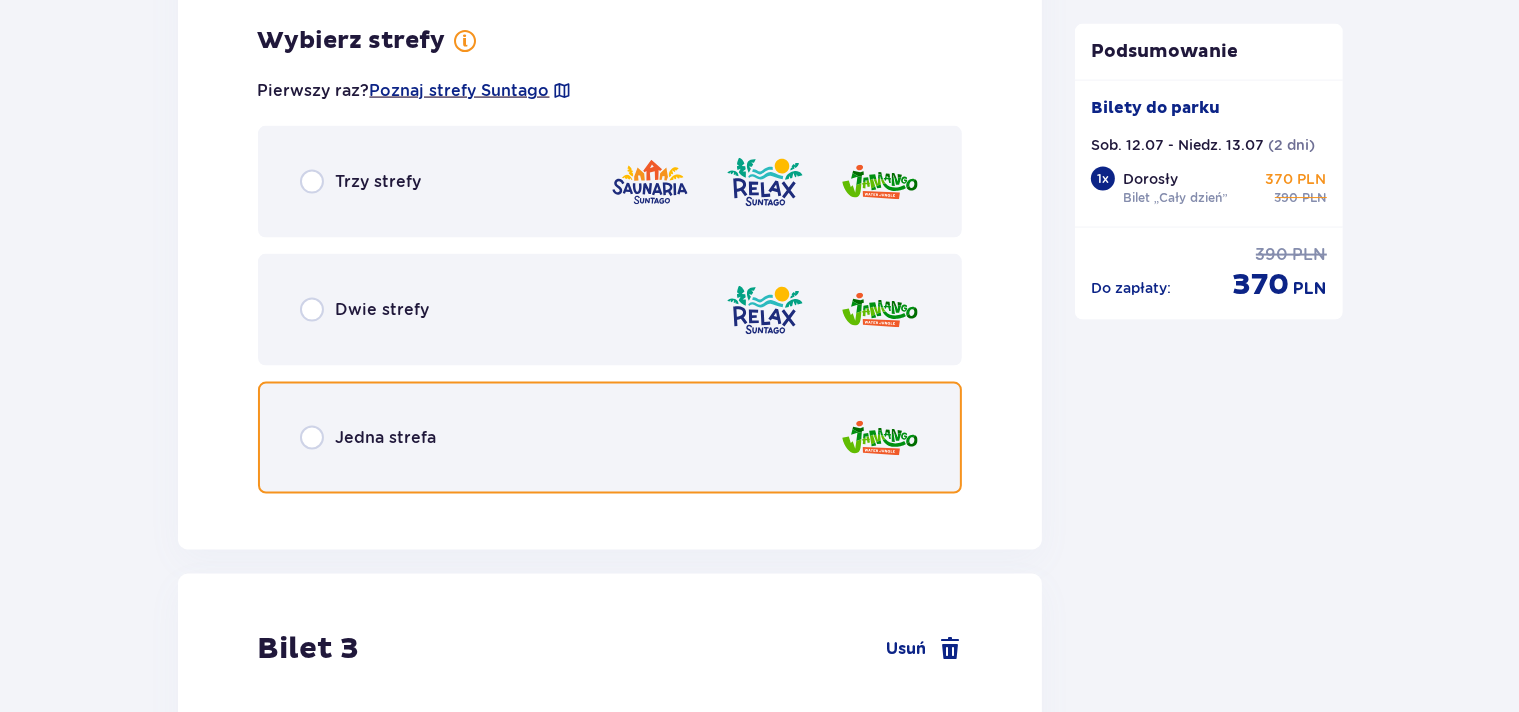 click at bounding box center (312, 438) 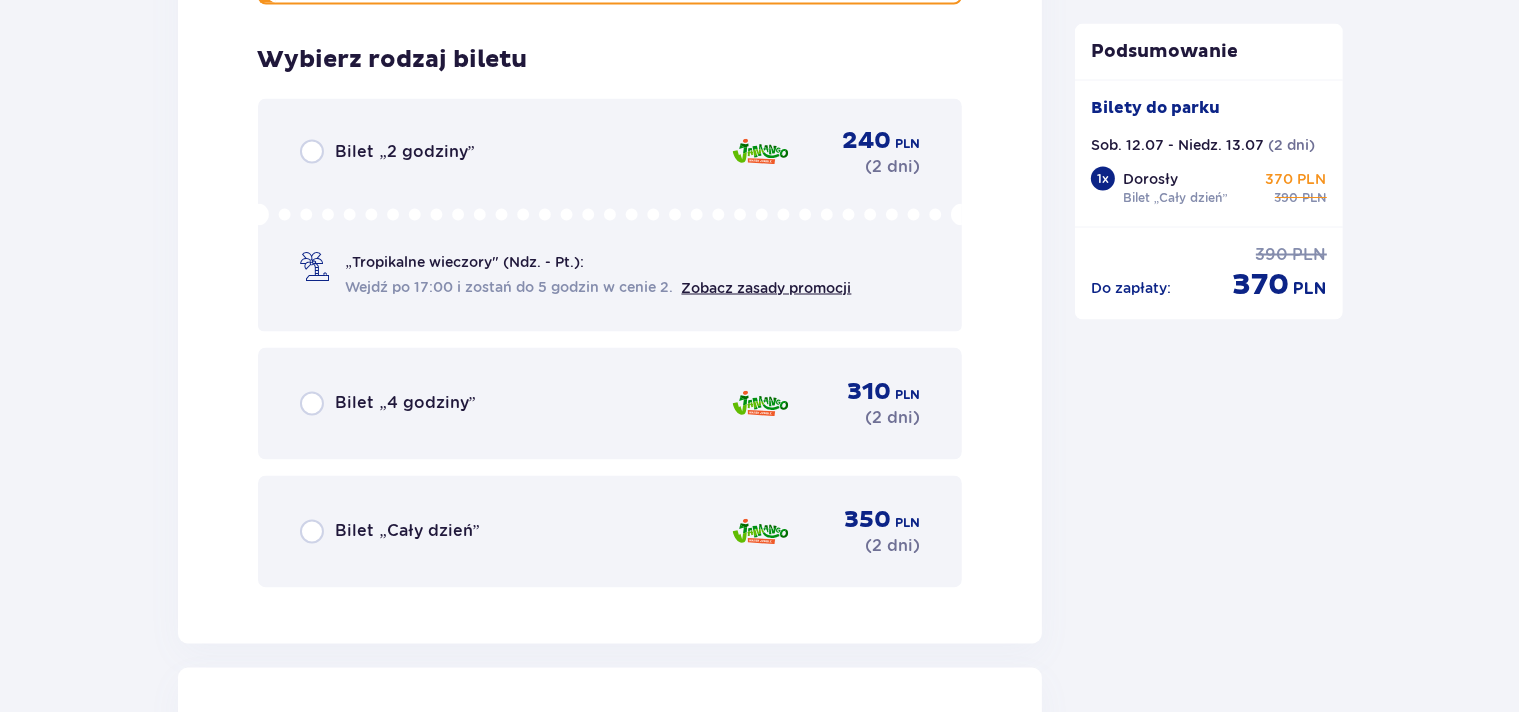 scroll, scrollTop: 3523, scrollLeft: 0, axis: vertical 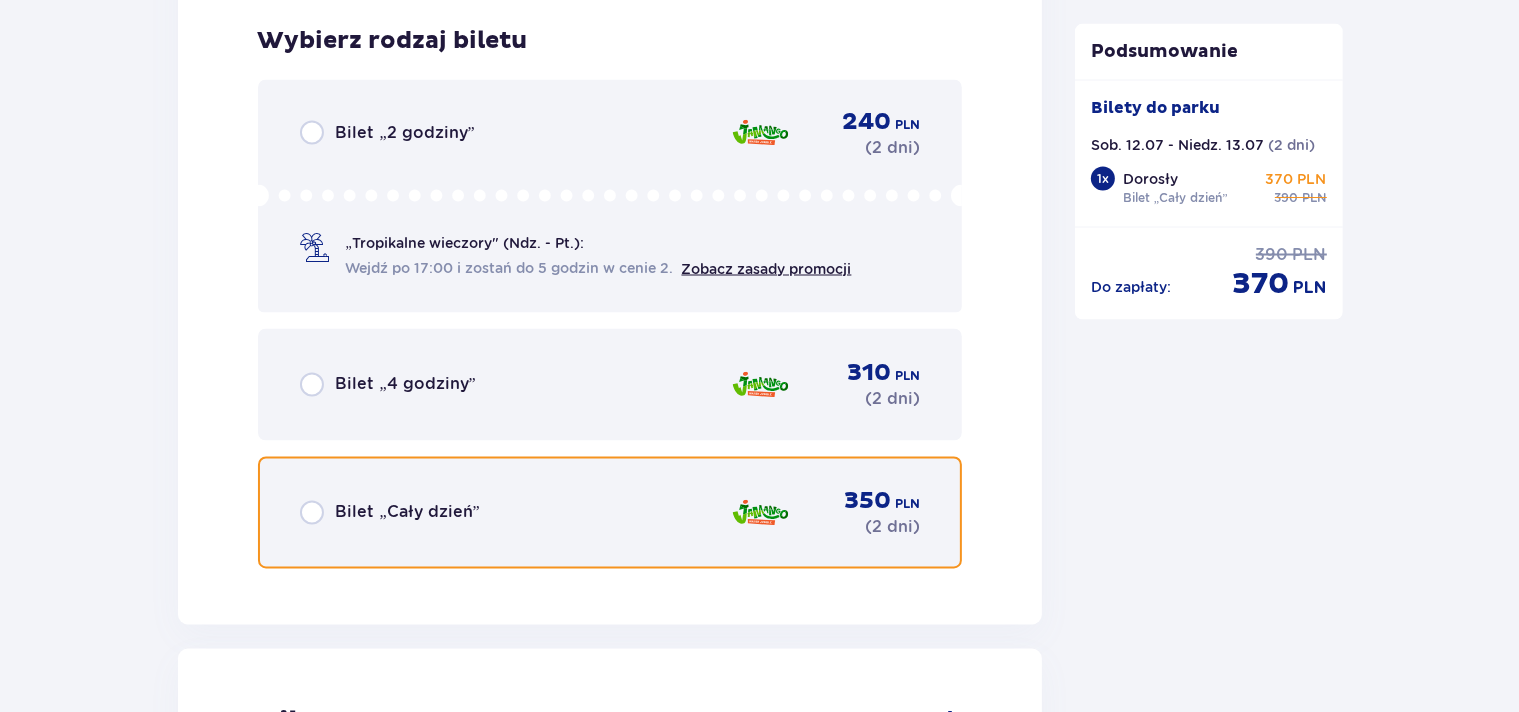 click at bounding box center (312, 513) 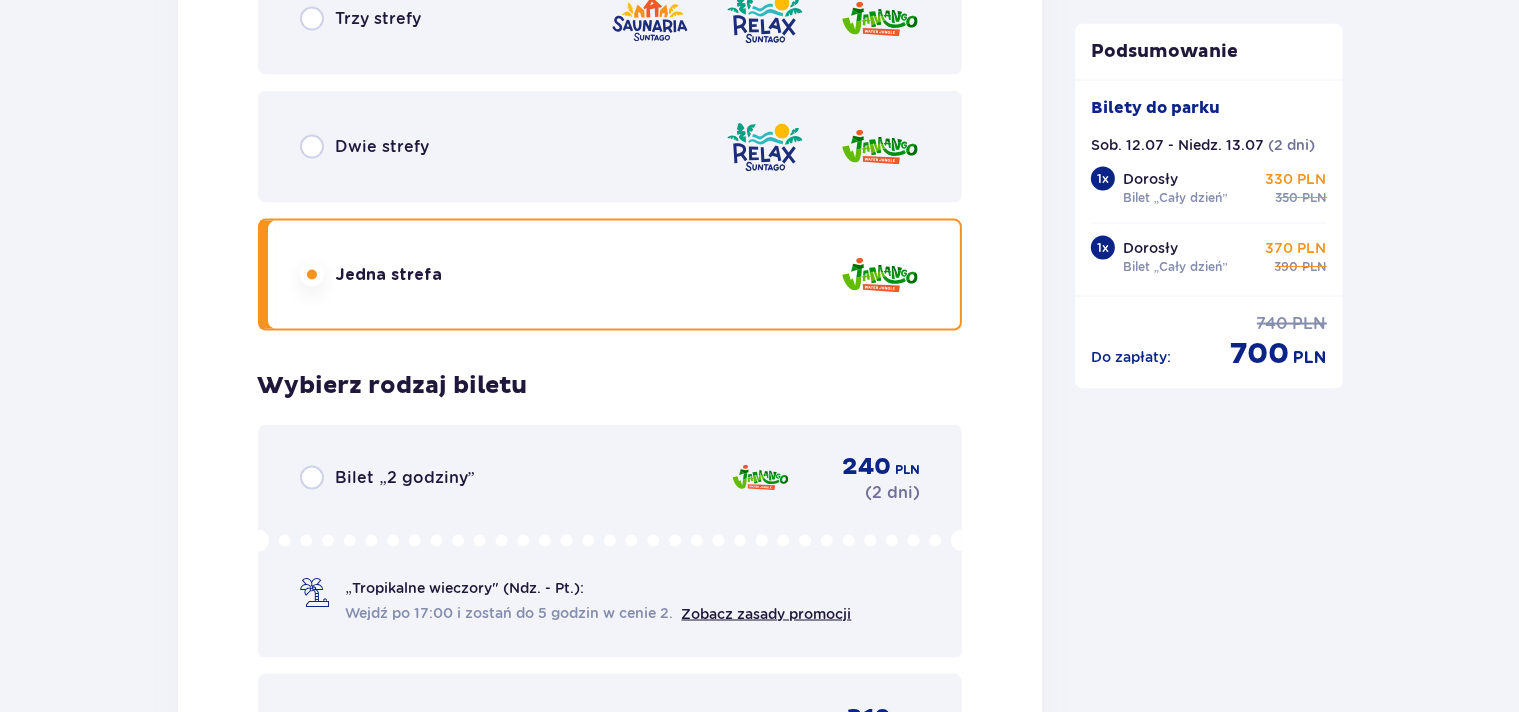 scroll, scrollTop: 3088, scrollLeft: 0, axis: vertical 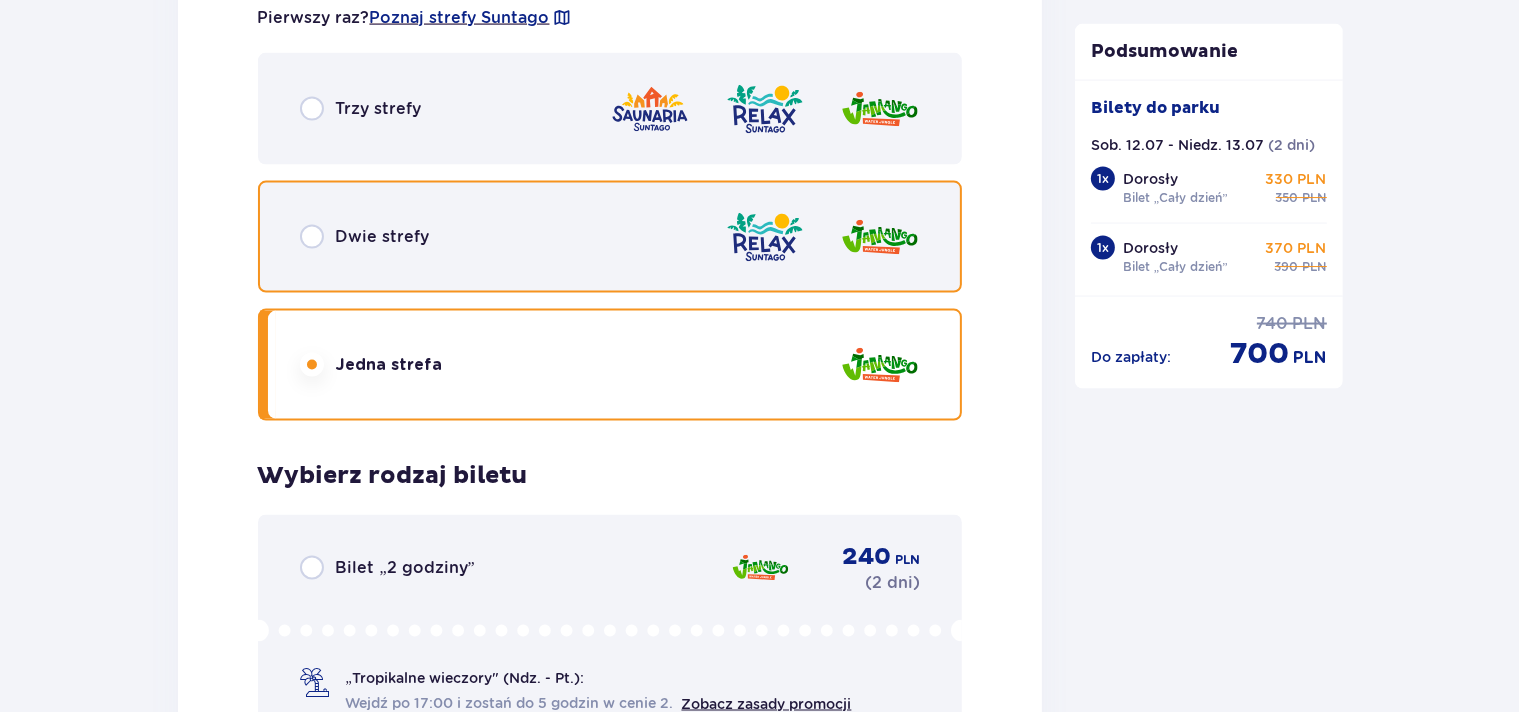 click at bounding box center (312, 237) 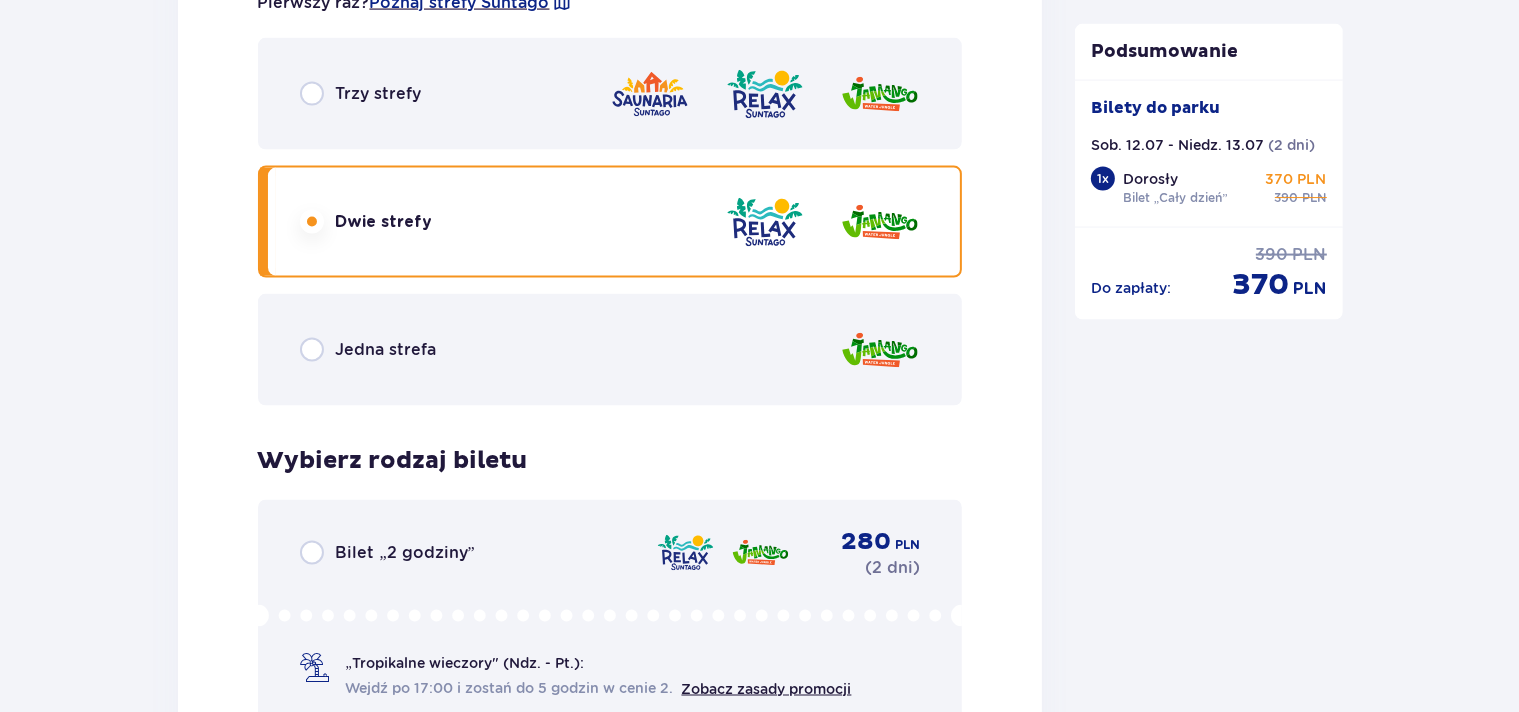 scroll, scrollTop: 3088, scrollLeft: 0, axis: vertical 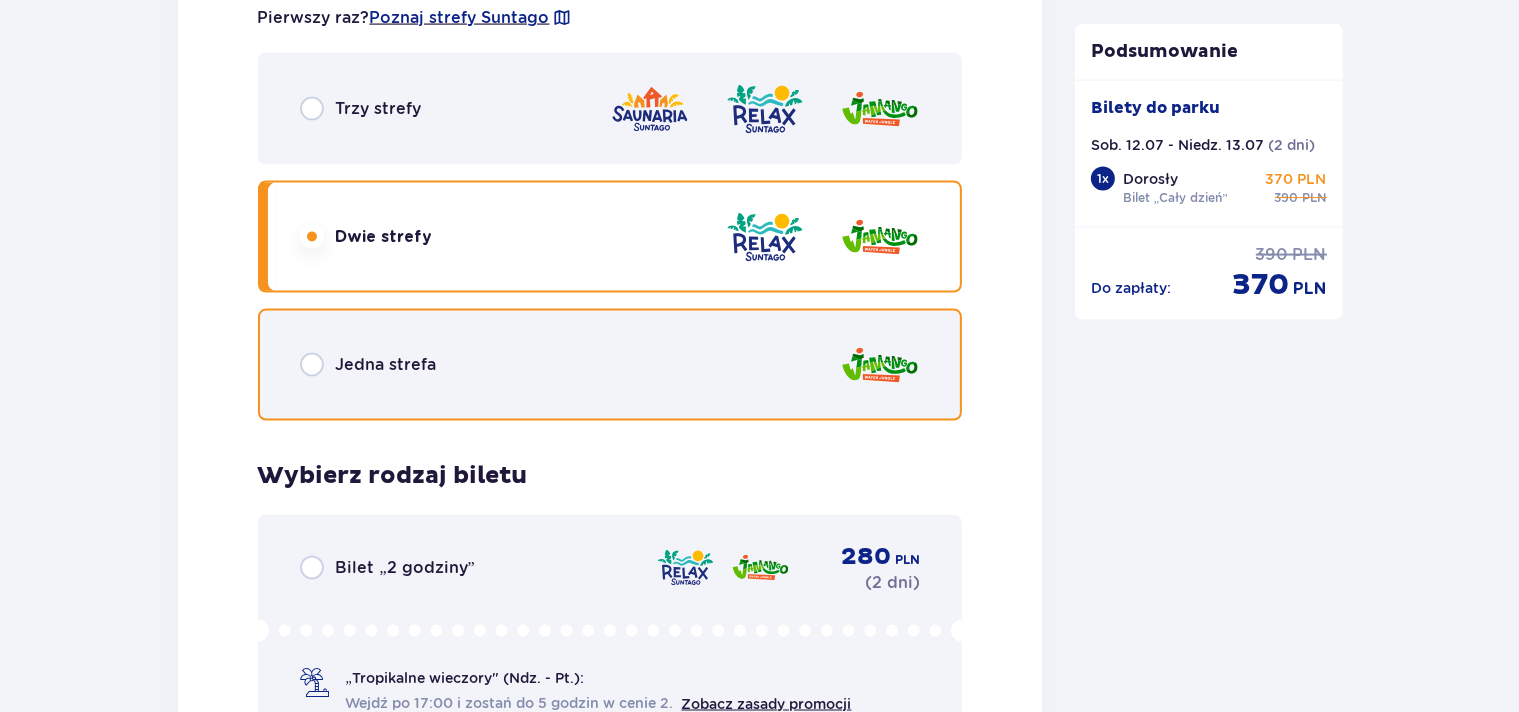 click at bounding box center [312, 365] 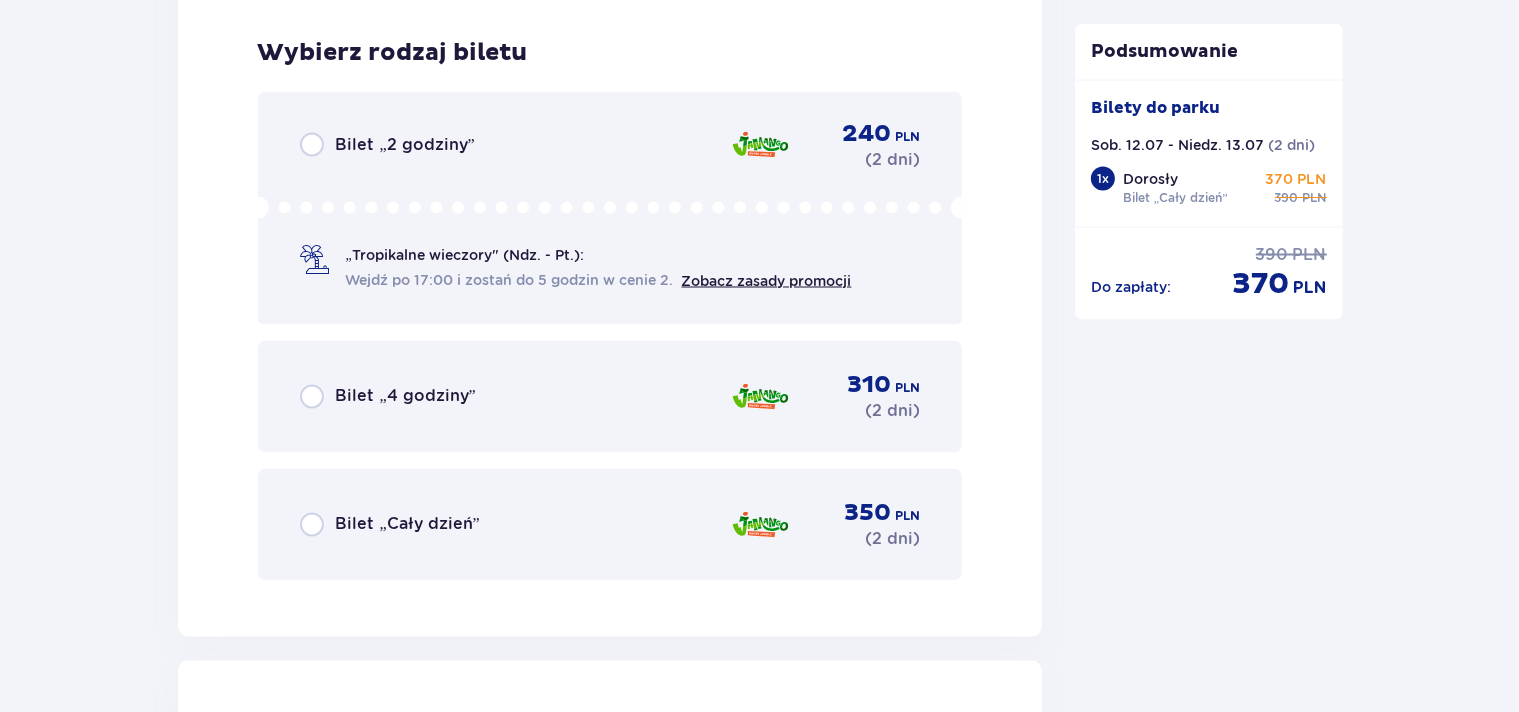 scroll, scrollTop: 3616, scrollLeft: 0, axis: vertical 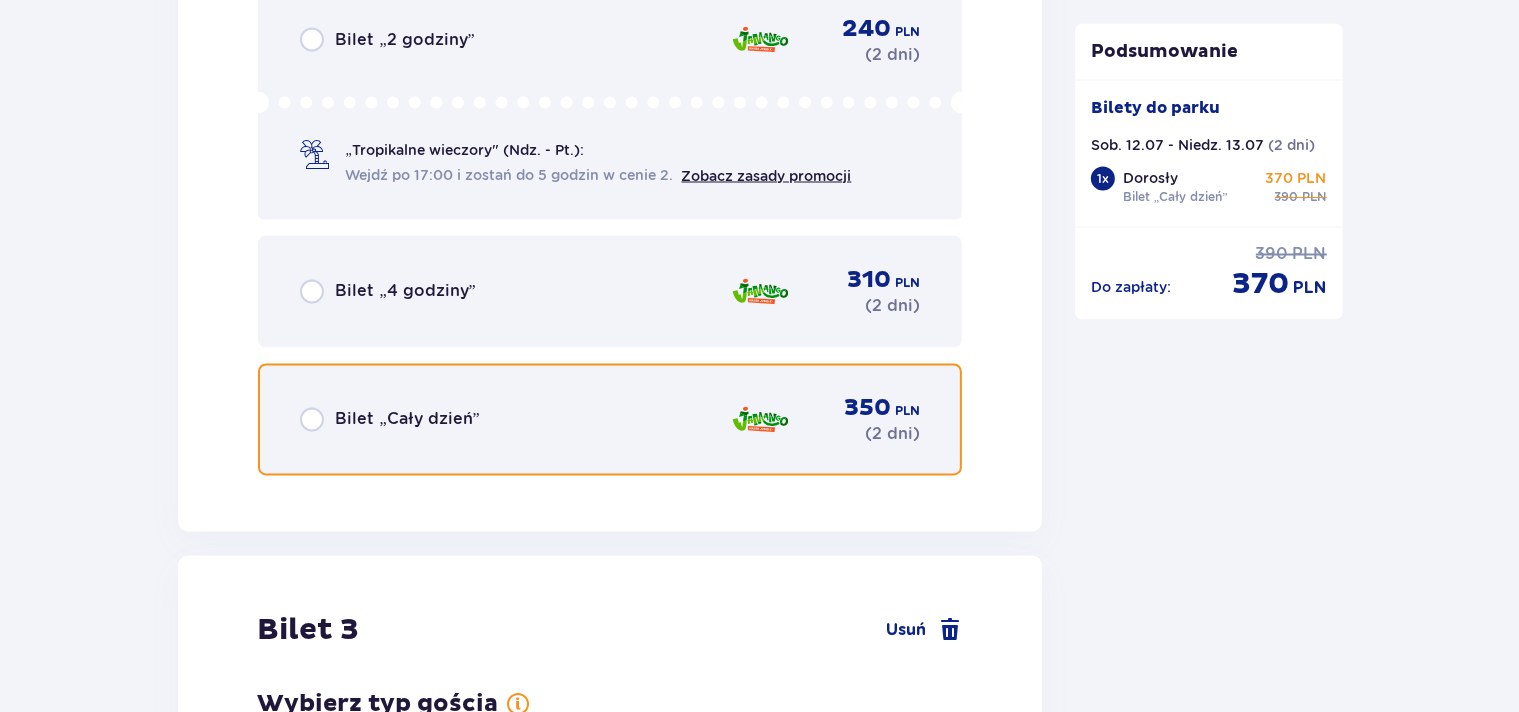 click at bounding box center (312, 420) 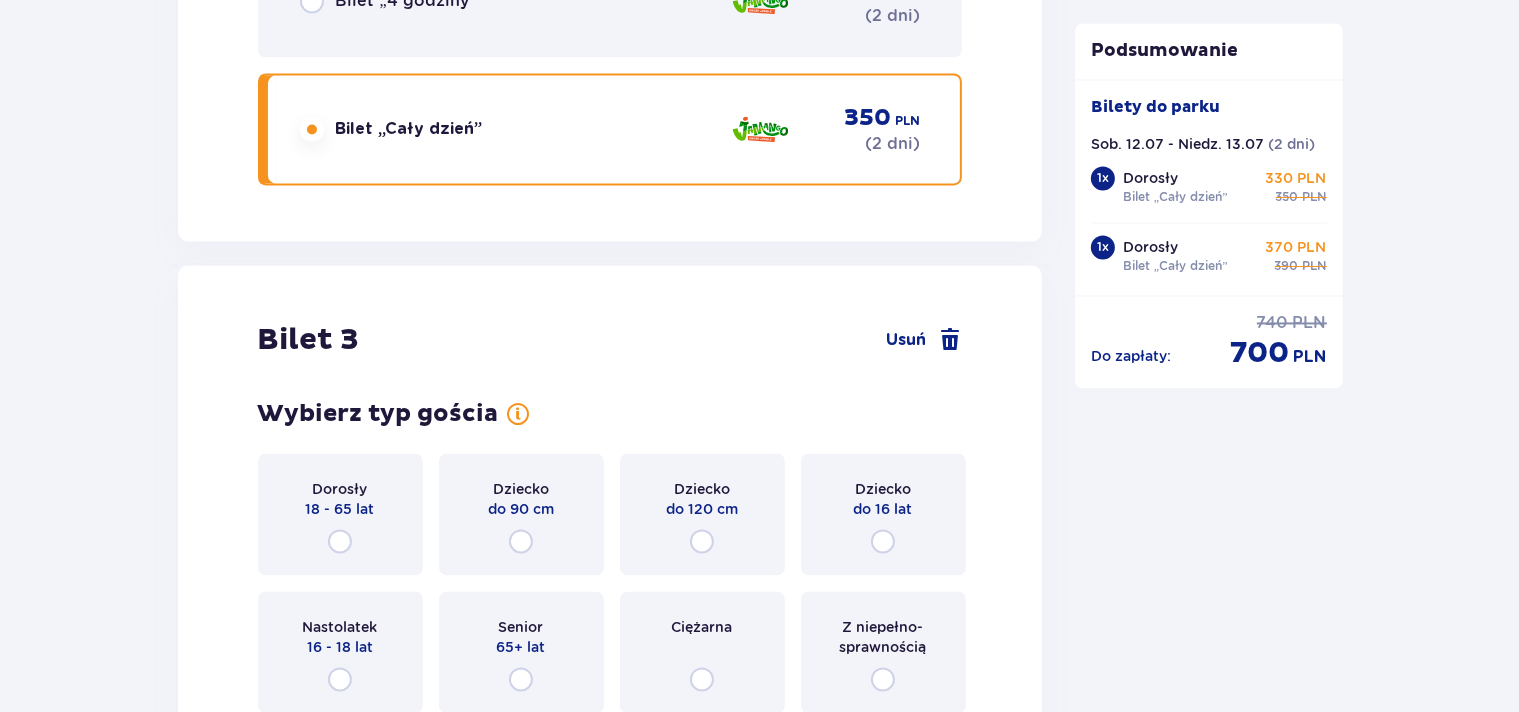 scroll, scrollTop: 4144, scrollLeft: 0, axis: vertical 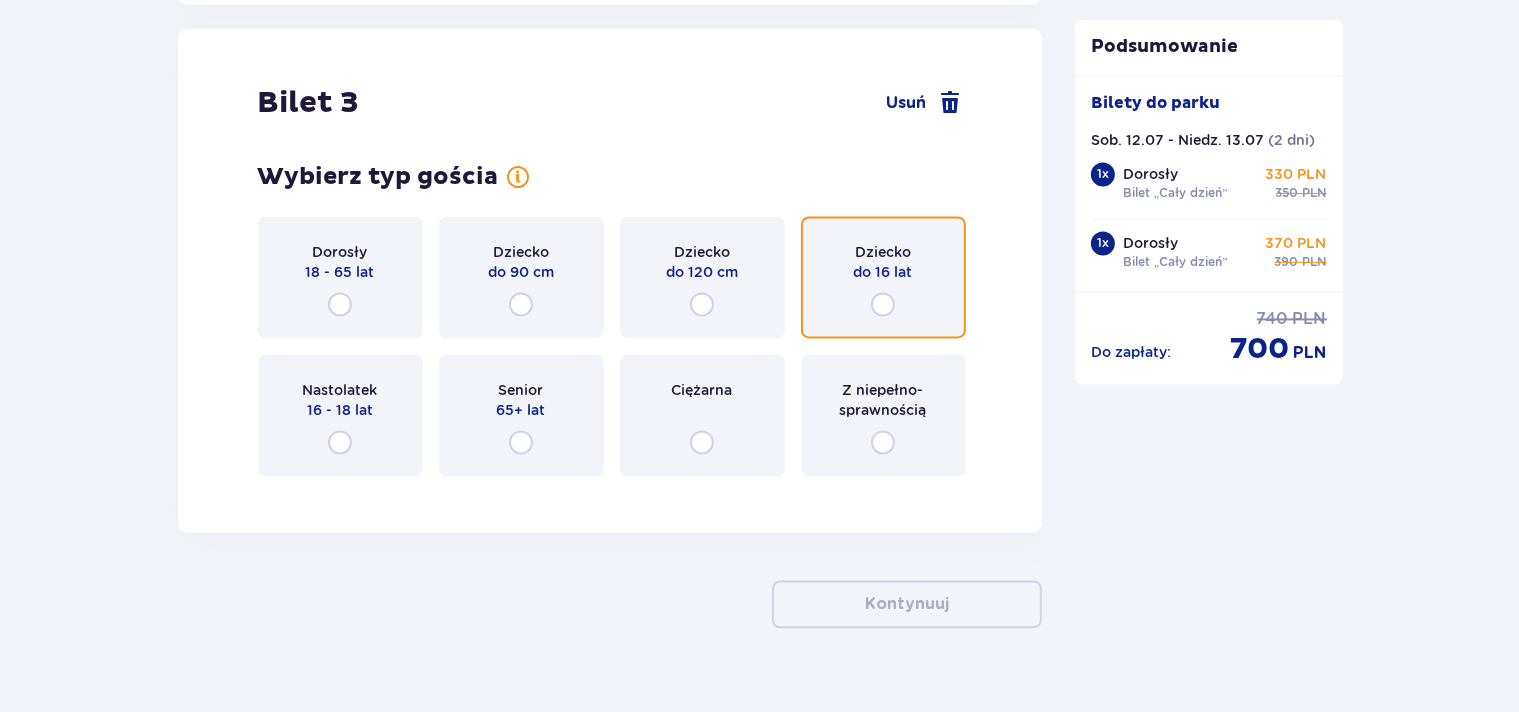 click at bounding box center [883, 304] 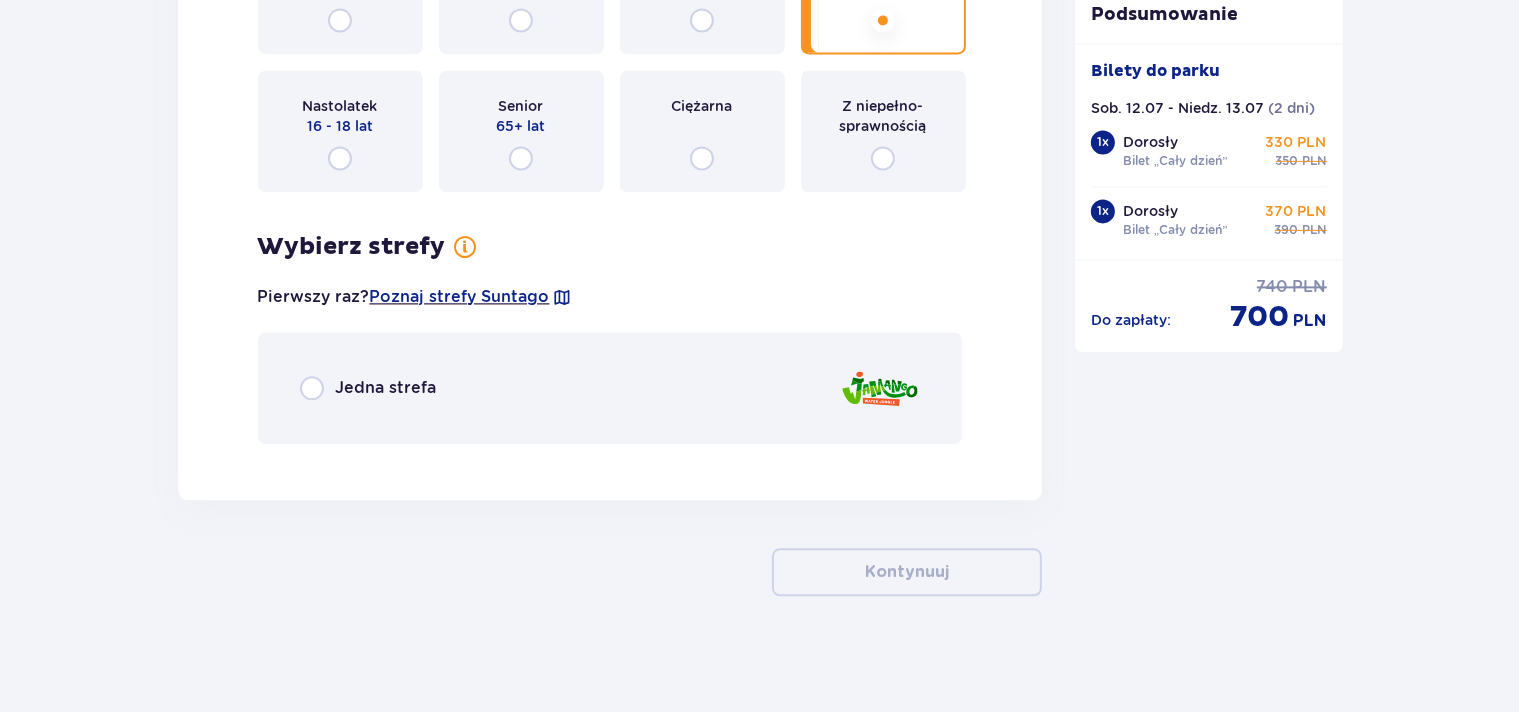 scroll, scrollTop: 4429, scrollLeft: 0, axis: vertical 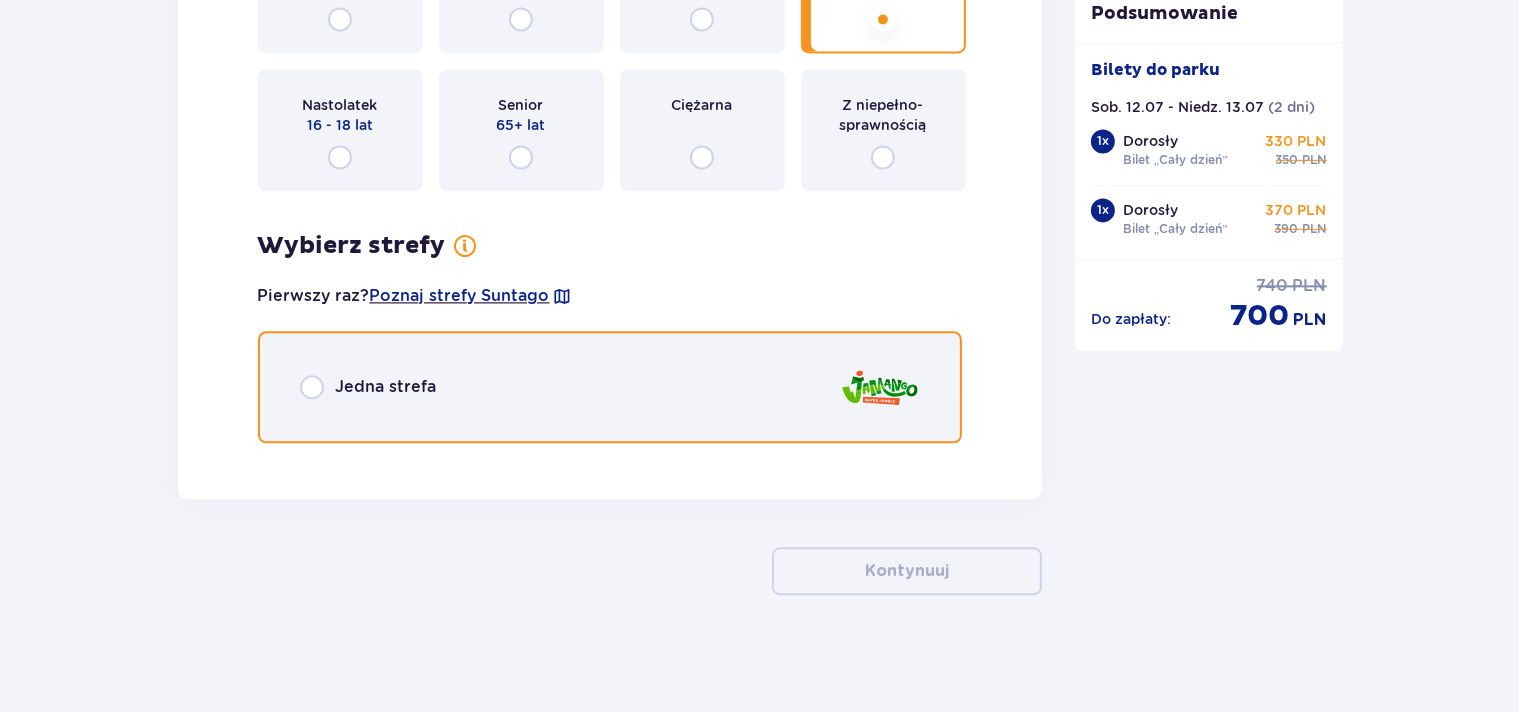 click at bounding box center [312, 387] 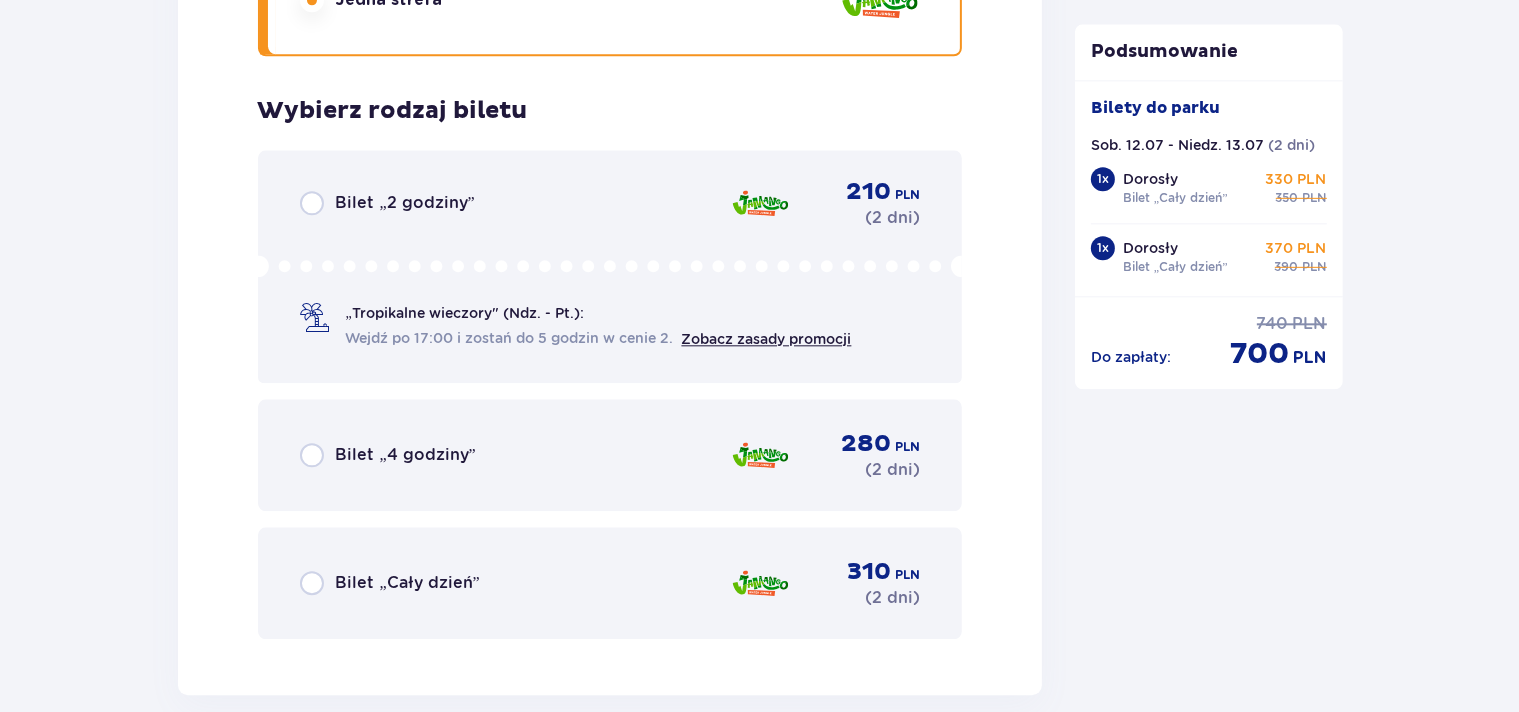 scroll, scrollTop: 4884, scrollLeft: 0, axis: vertical 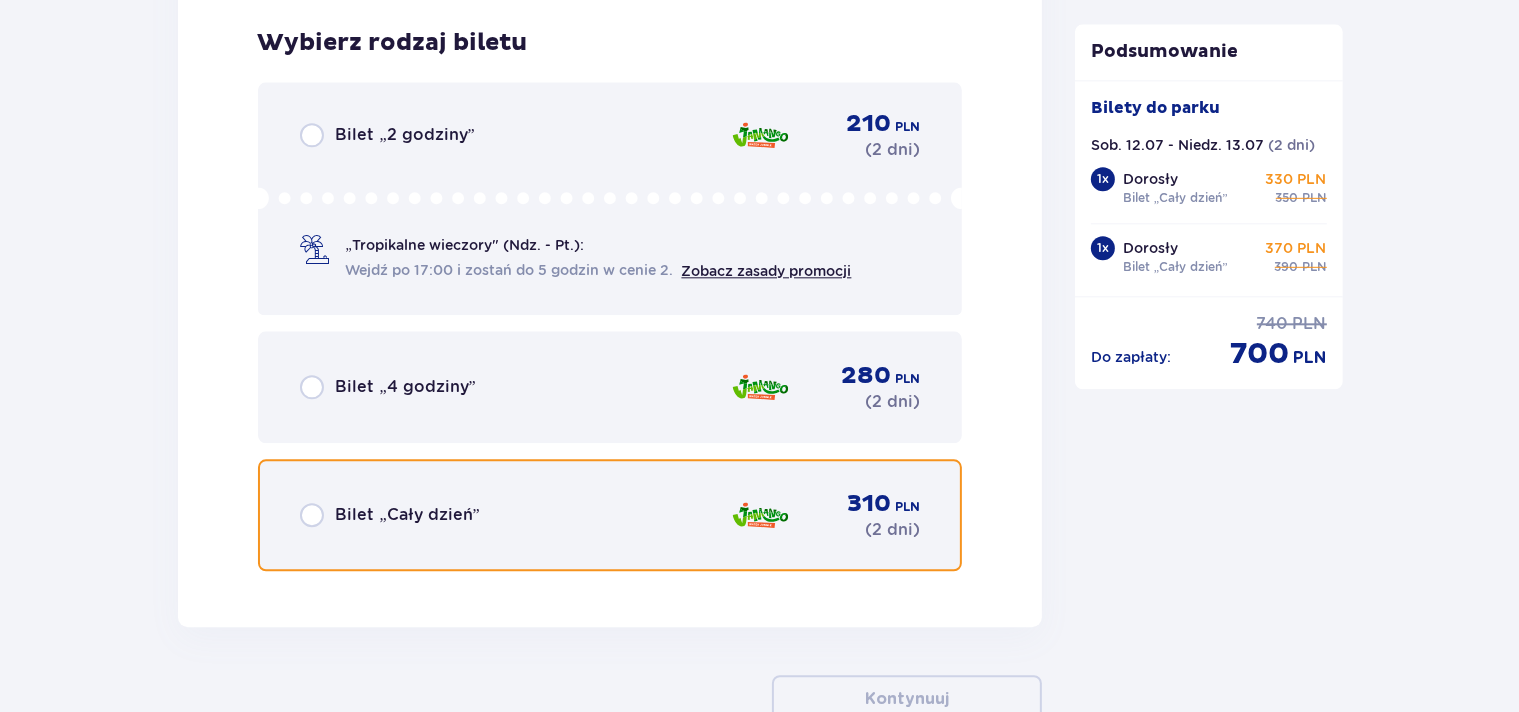 click at bounding box center [312, 515] 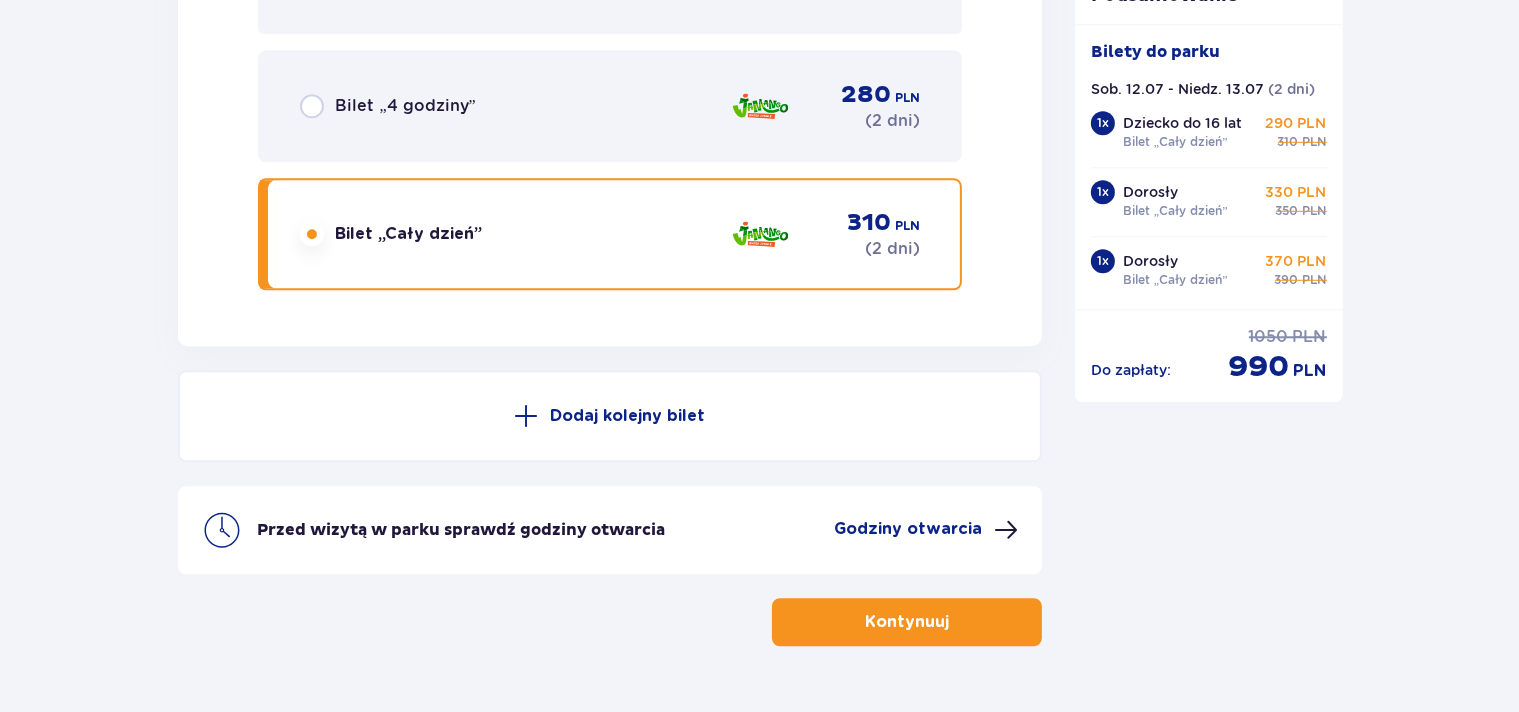 scroll, scrollTop: 5215, scrollLeft: 0, axis: vertical 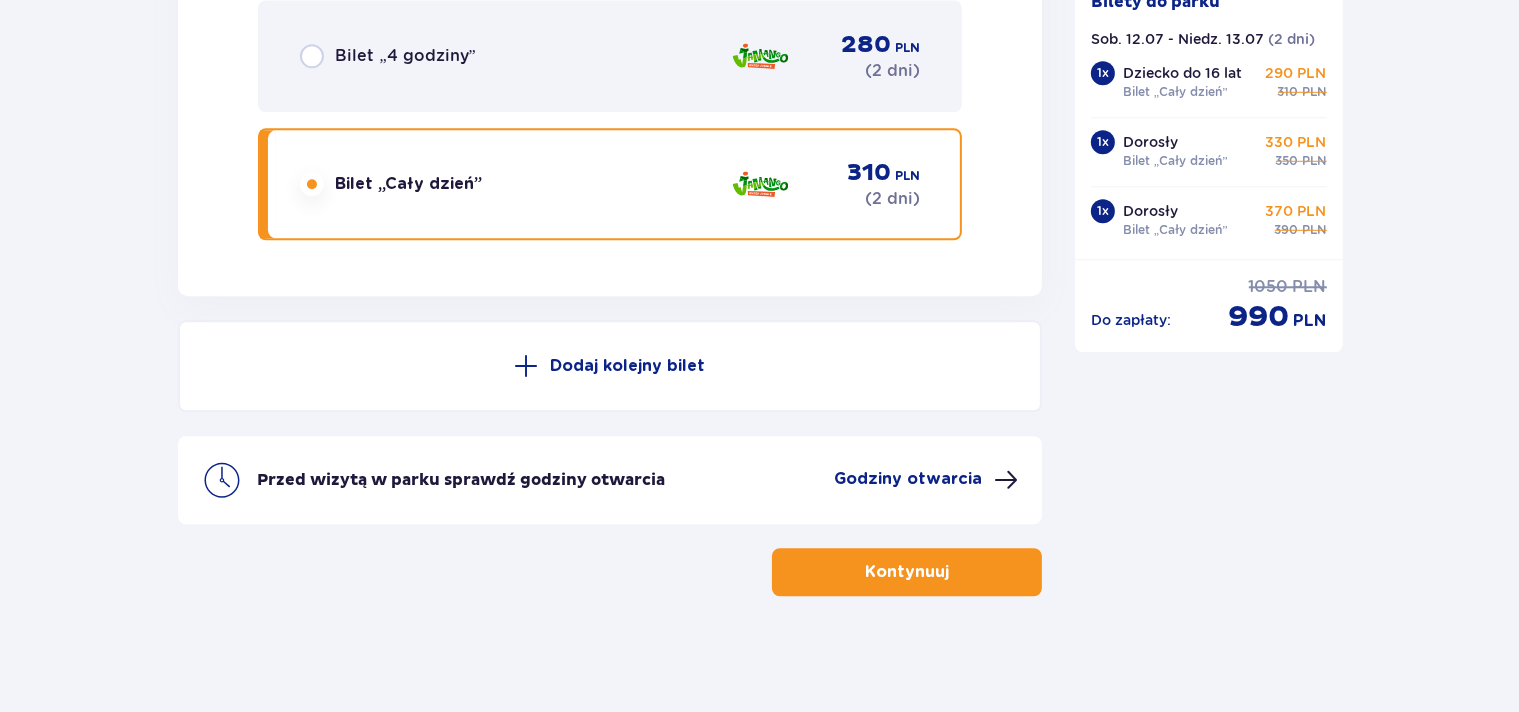 click on "Kontynuuj" at bounding box center [907, 572] 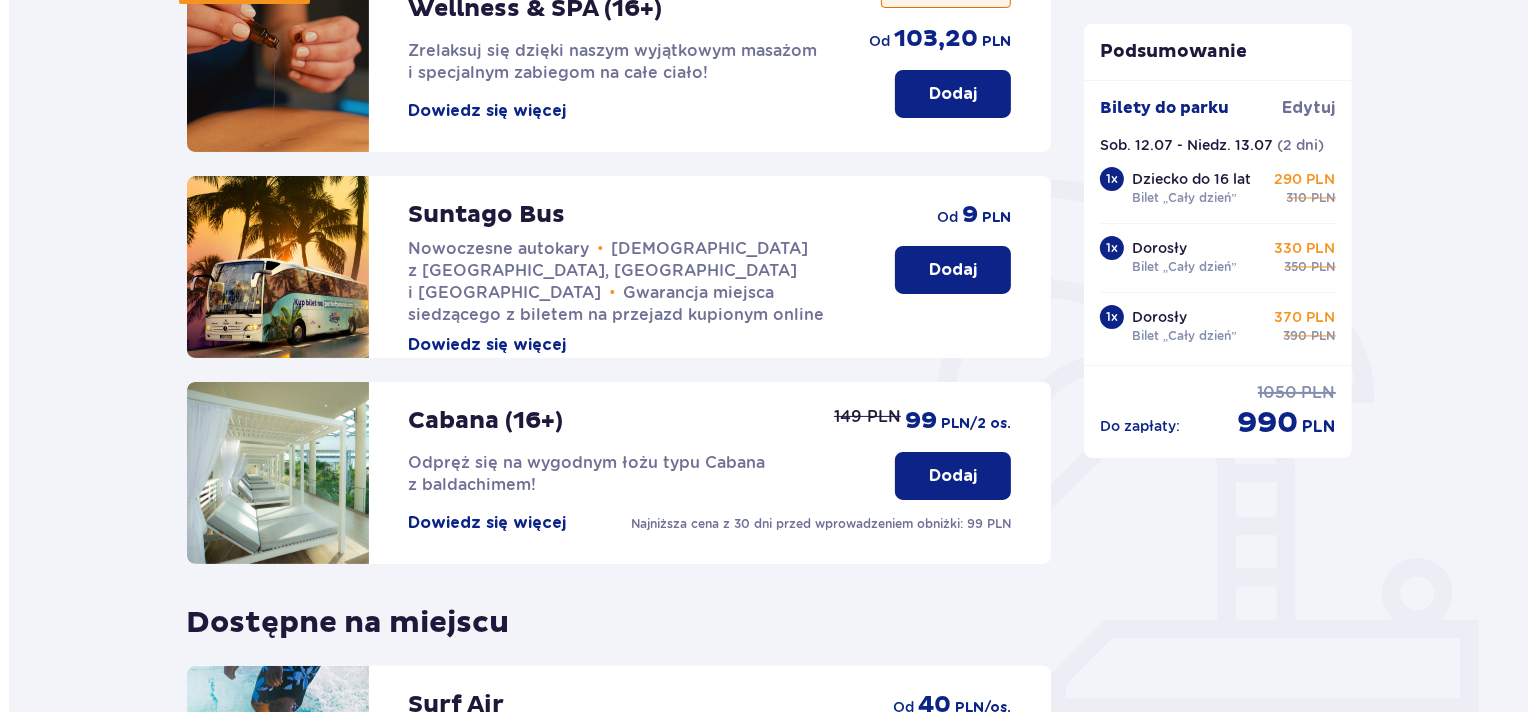 scroll, scrollTop: 422, scrollLeft: 0, axis: vertical 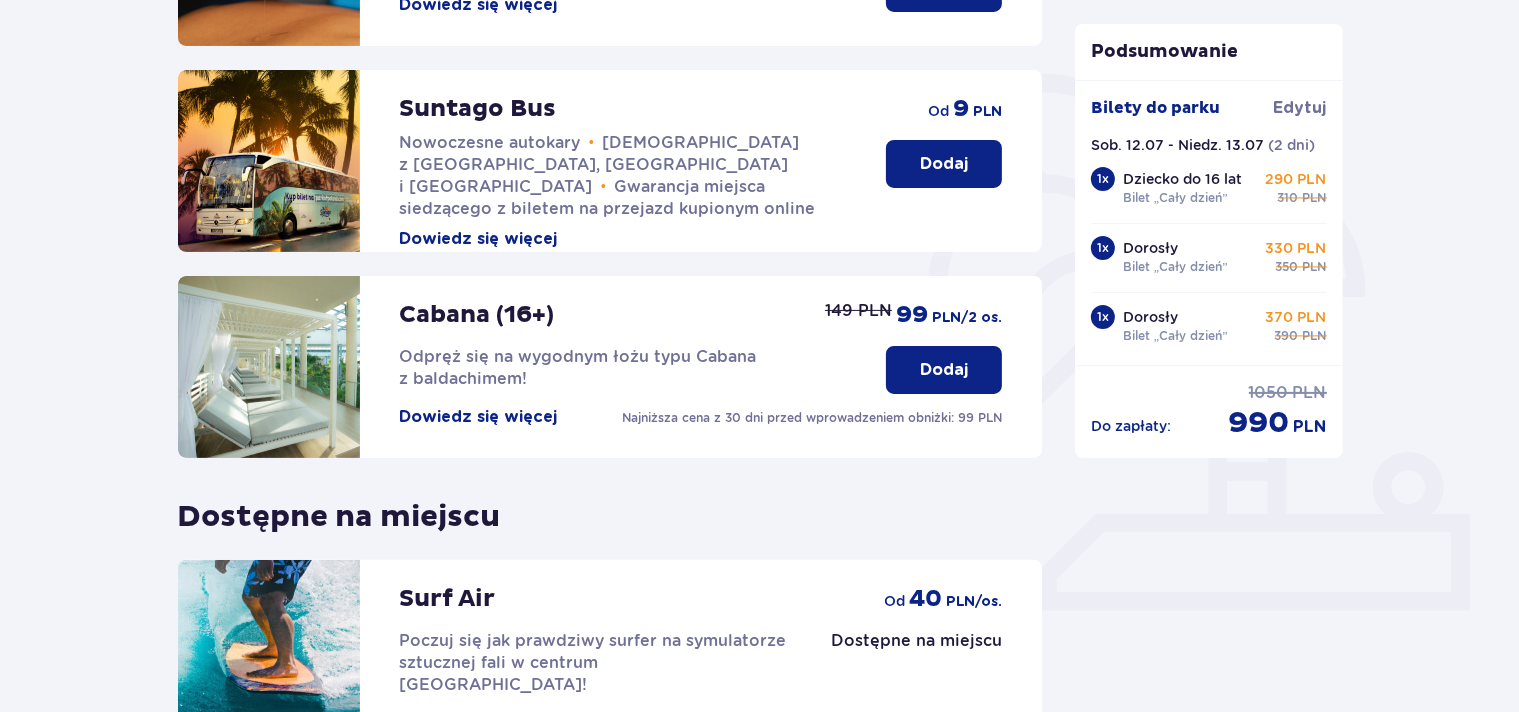 click on "Dowiedz się więcej" at bounding box center (479, 417) 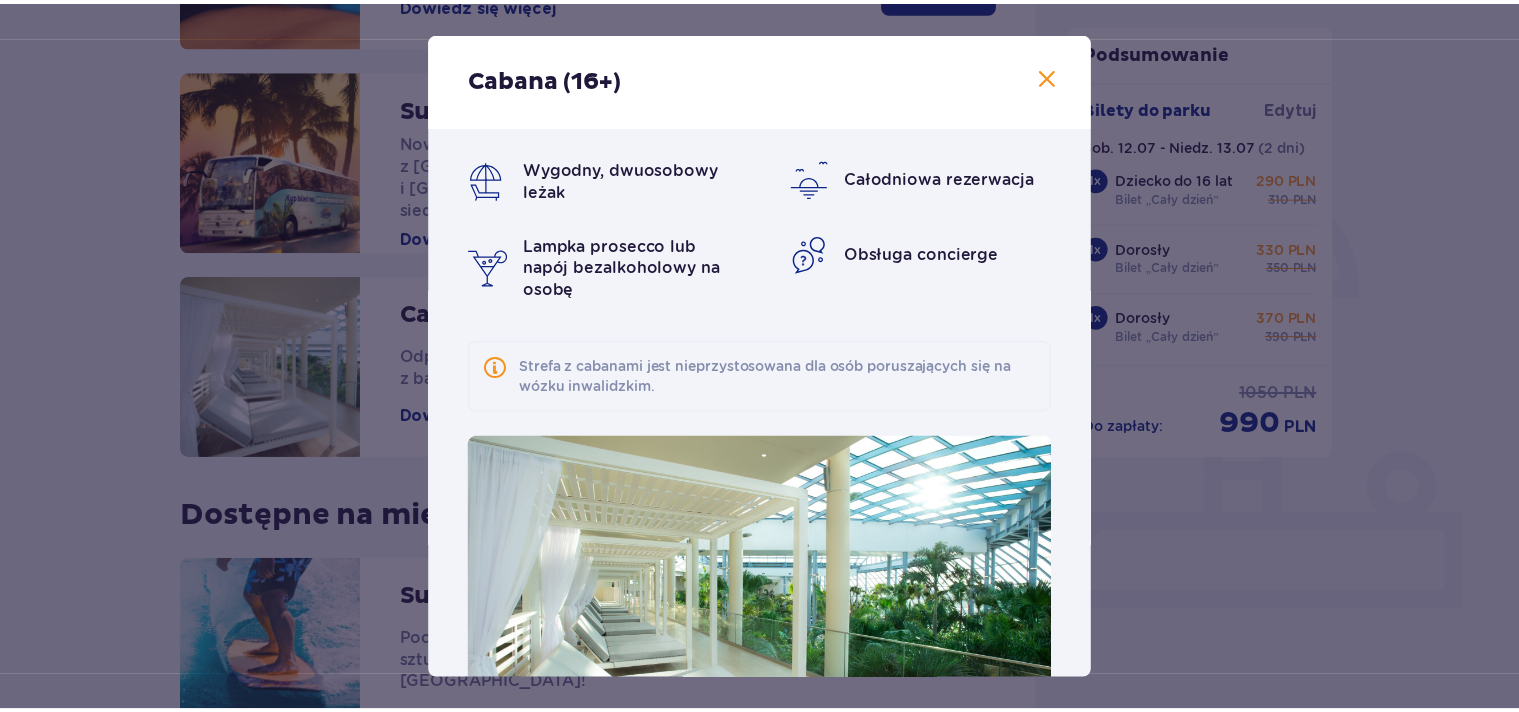scroll, scrollTop: 117, scrollLeft: 0, axis: vertical 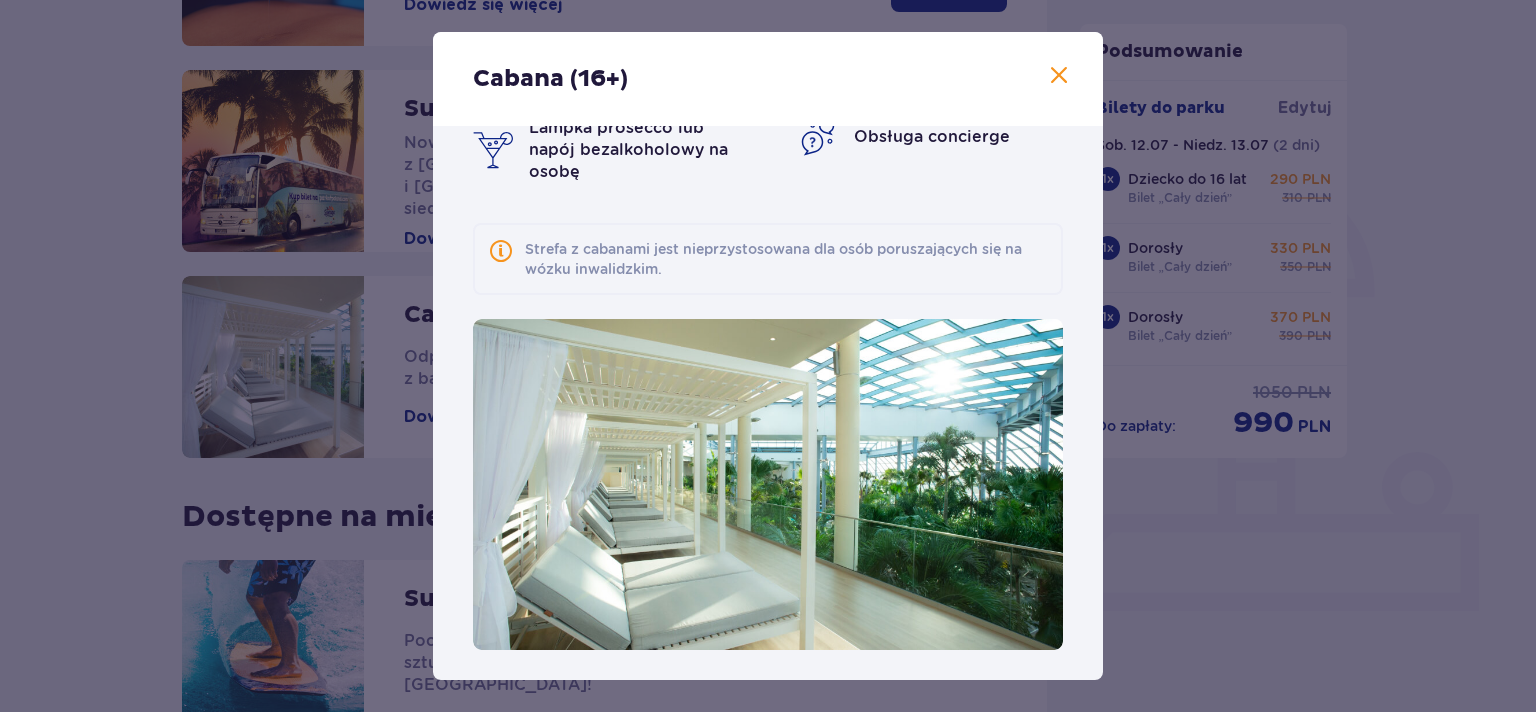 click at bounding box center (768, 484) 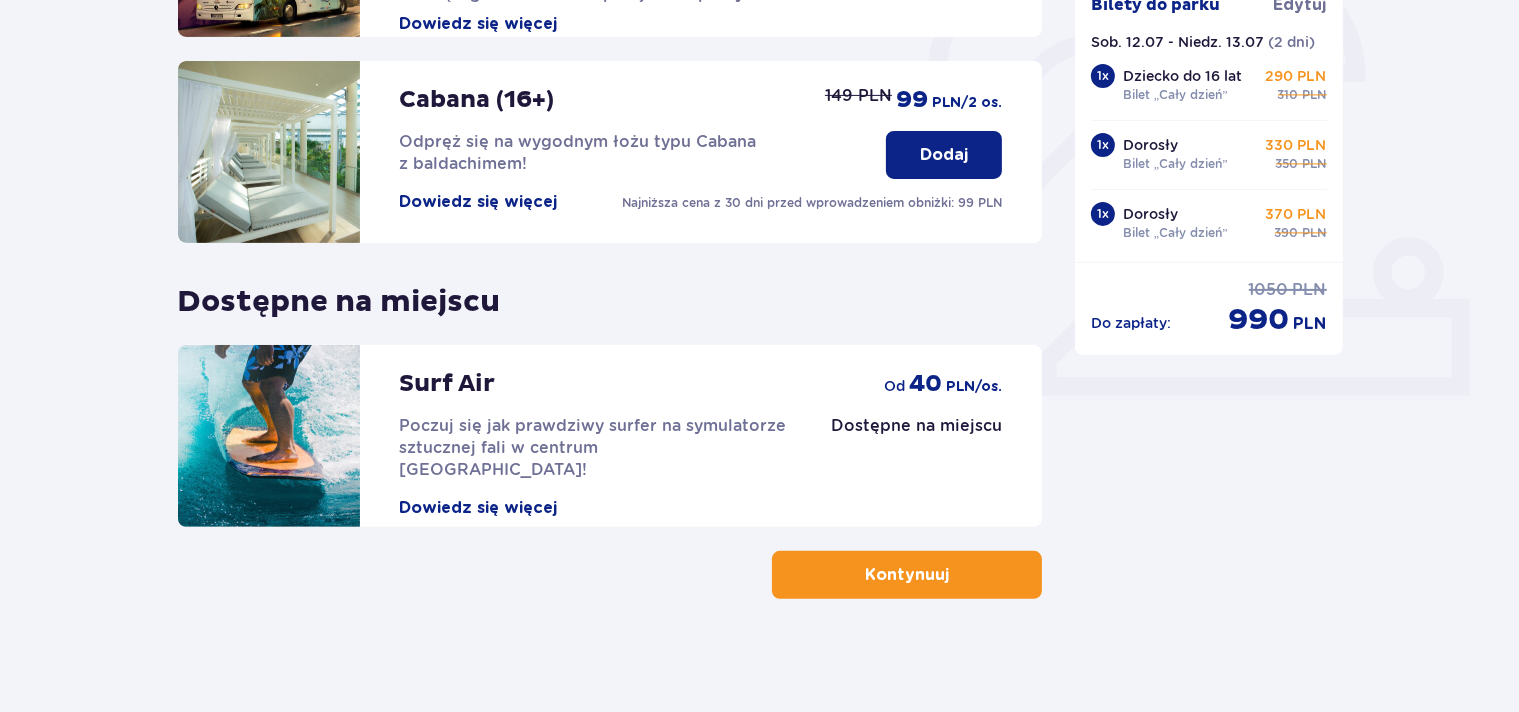 scroll, scrollTop: 644, scrollLeft: 0, axis: vertical 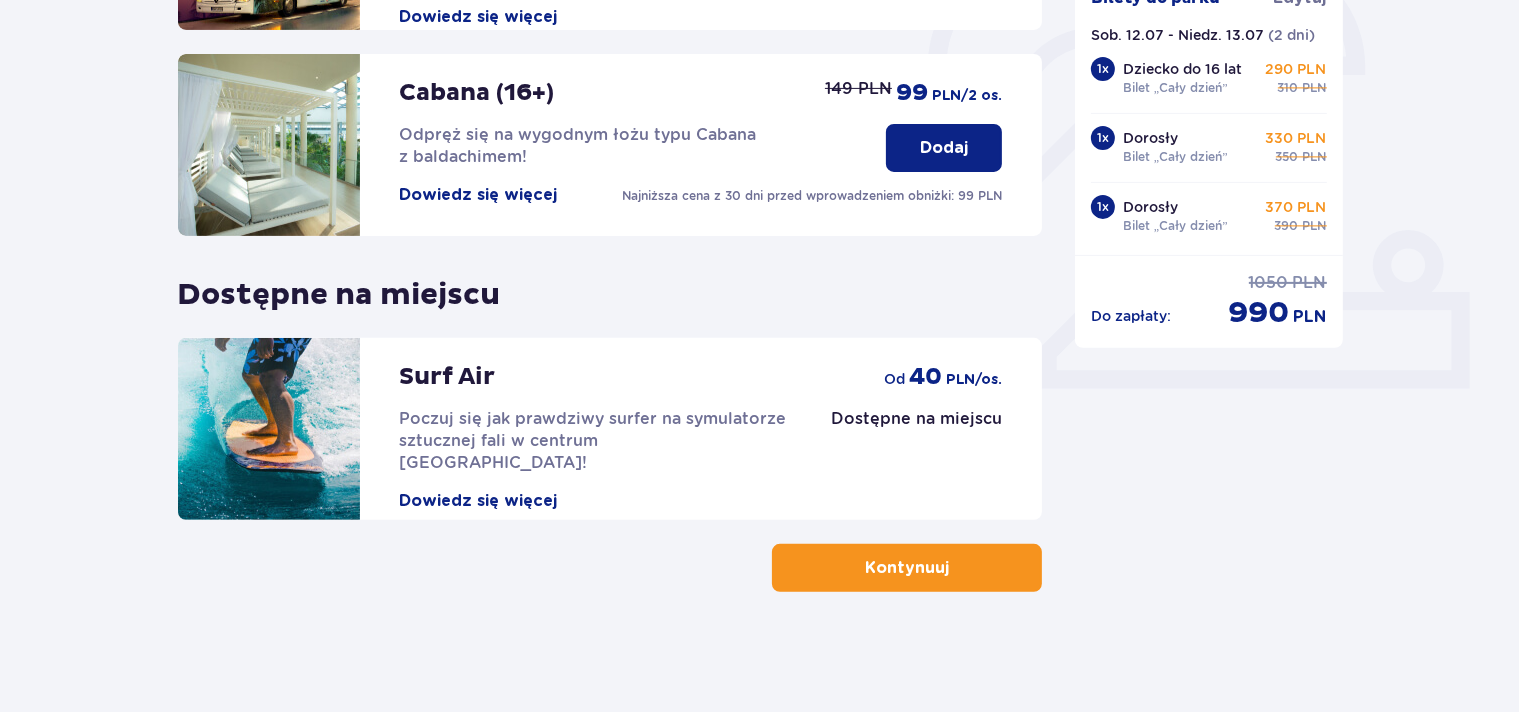 click on "Kontynuuj" at bounding box center (907, 568) 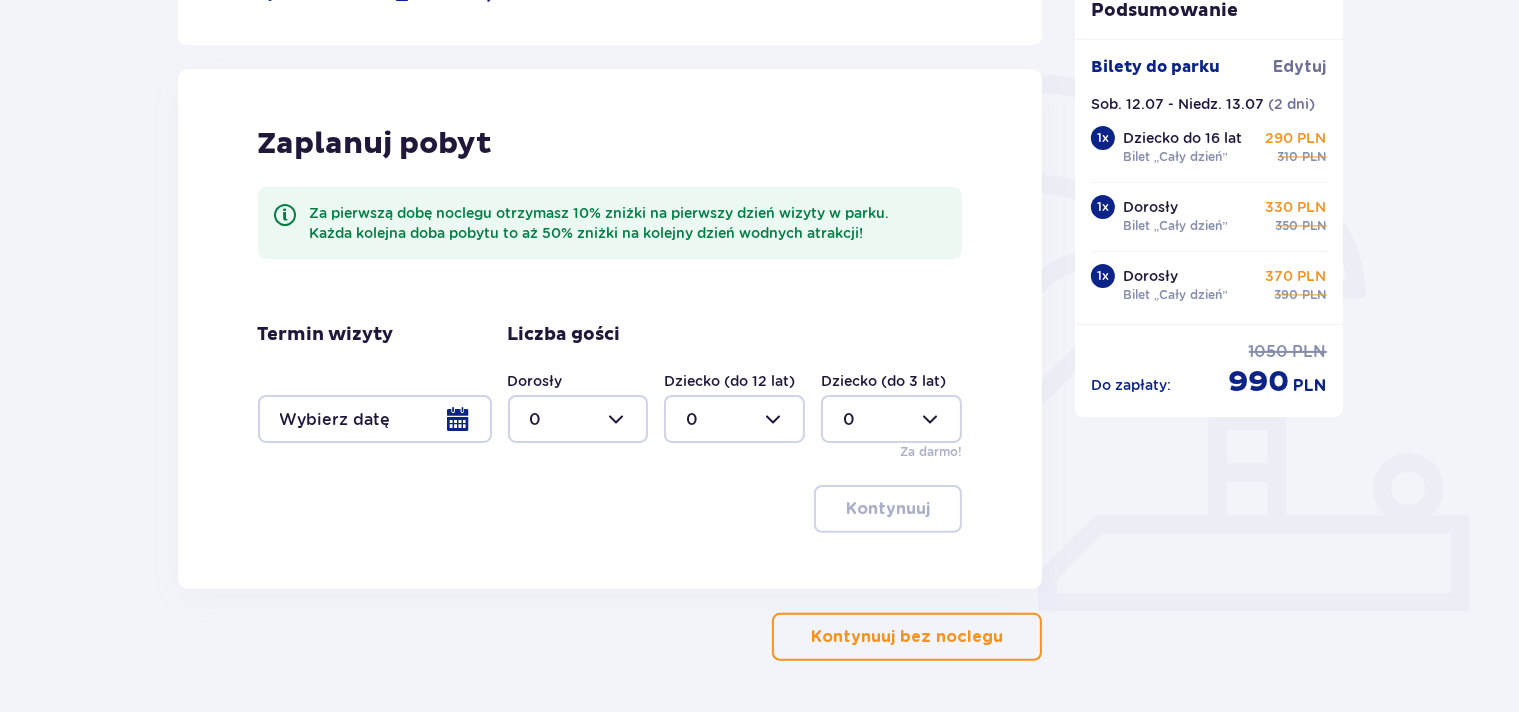 scroll, scrollTop: 422, scrollLeft: 0, axis: vertical 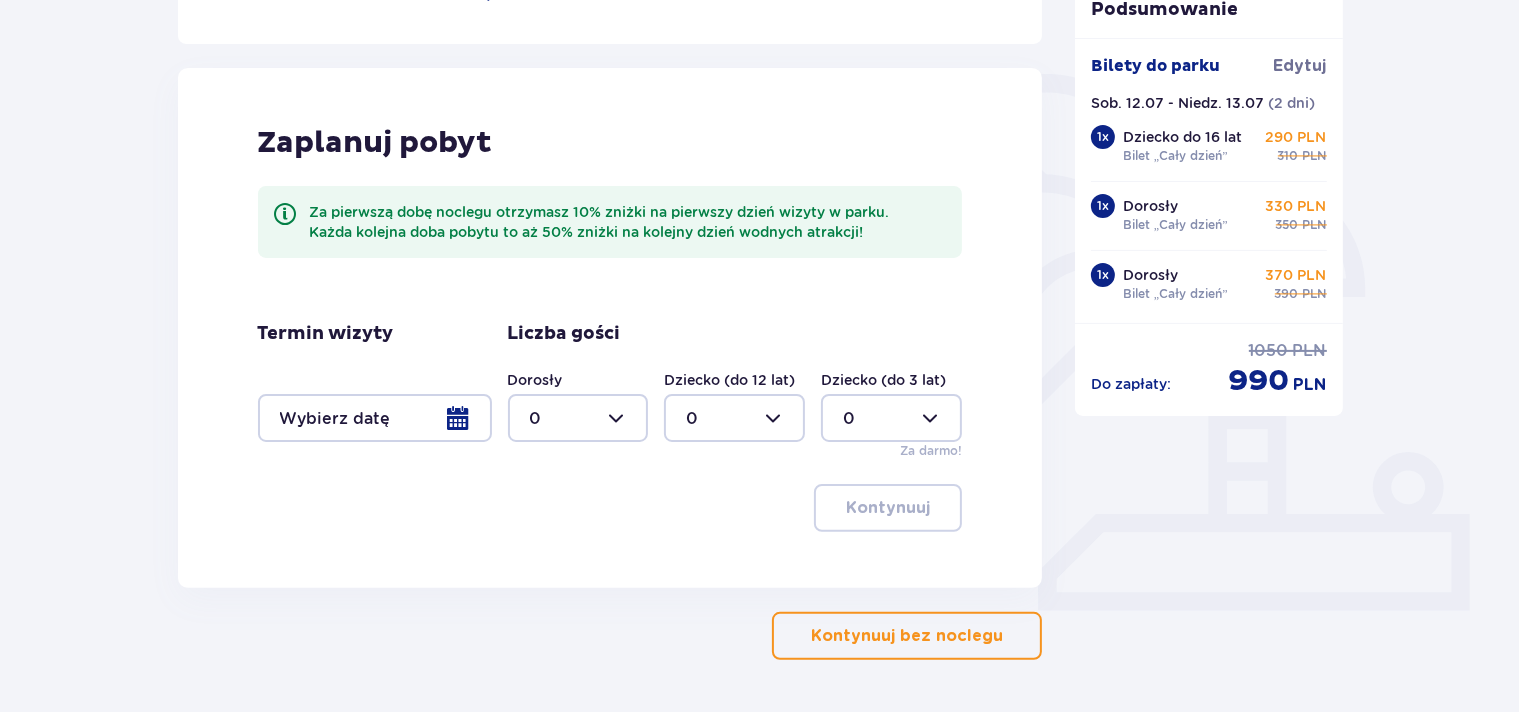 click at bounding box center (375, 418) 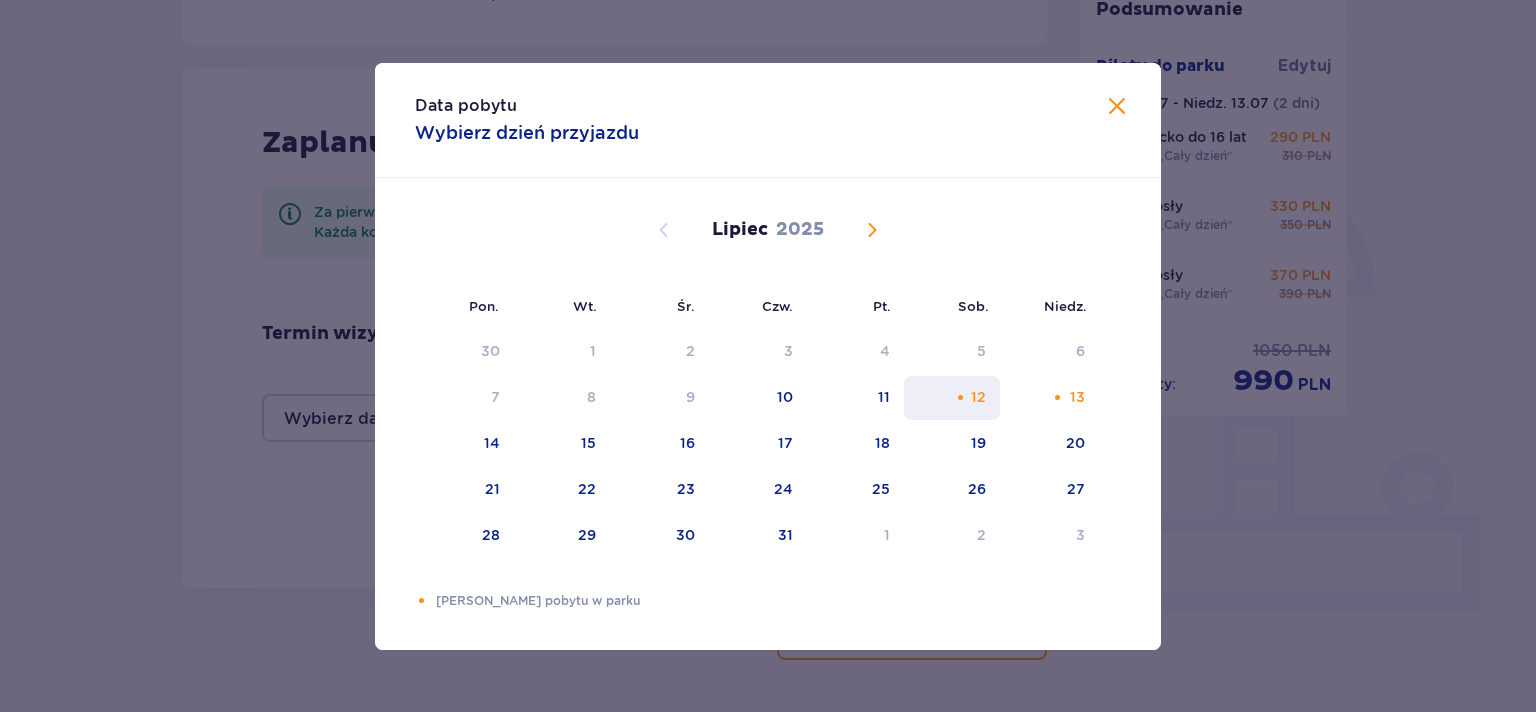 click on "12" at bounding box center [978, 397] 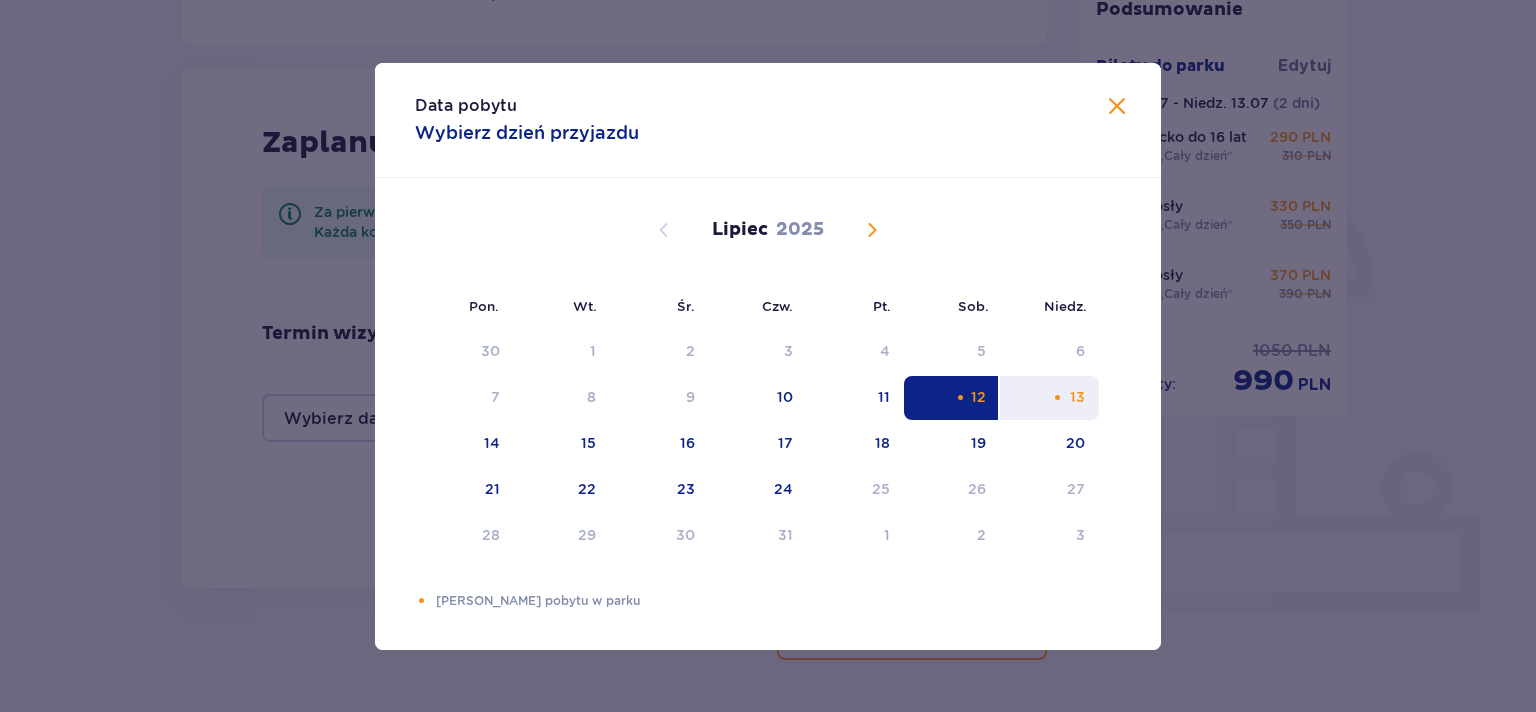 click on "13" at bounding box center [1077, 397] 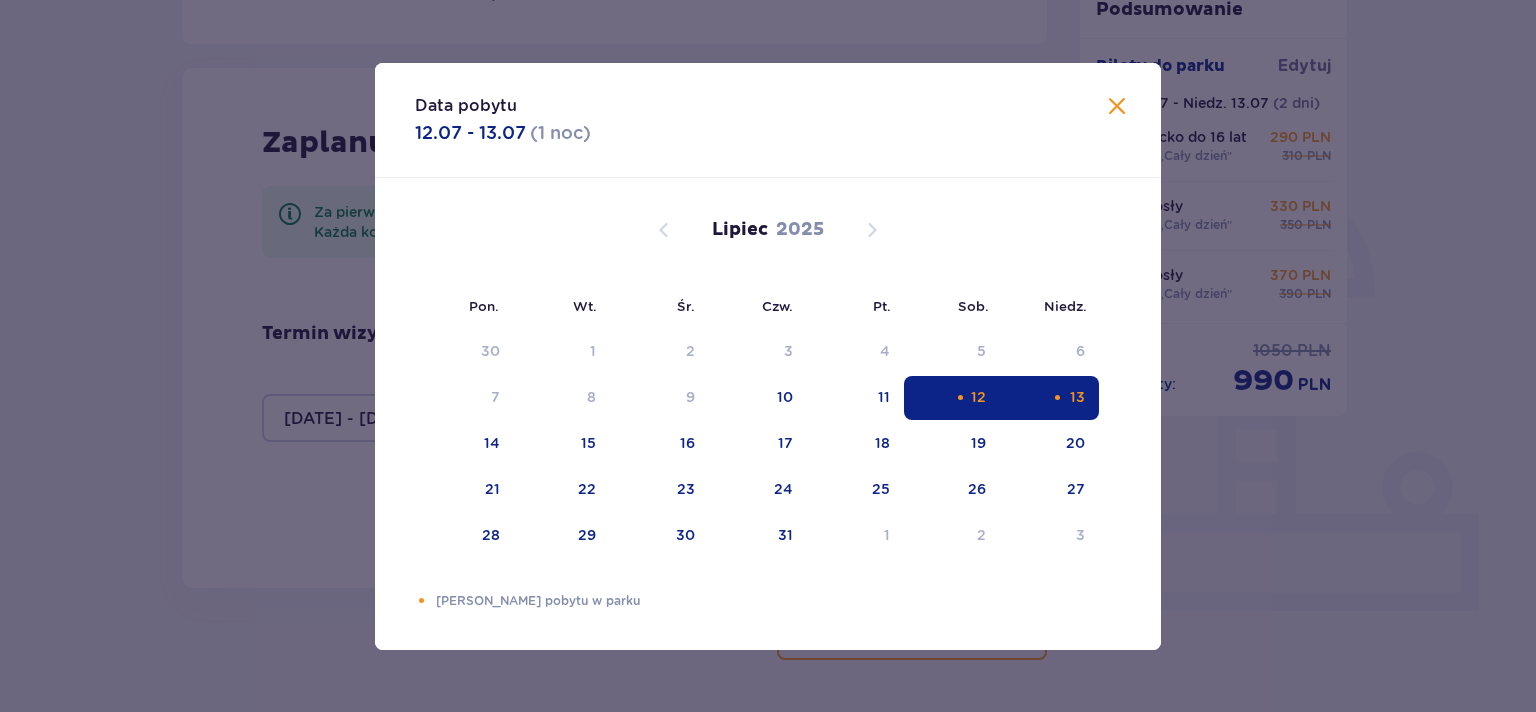 type on "[DATE] - [DATE]" 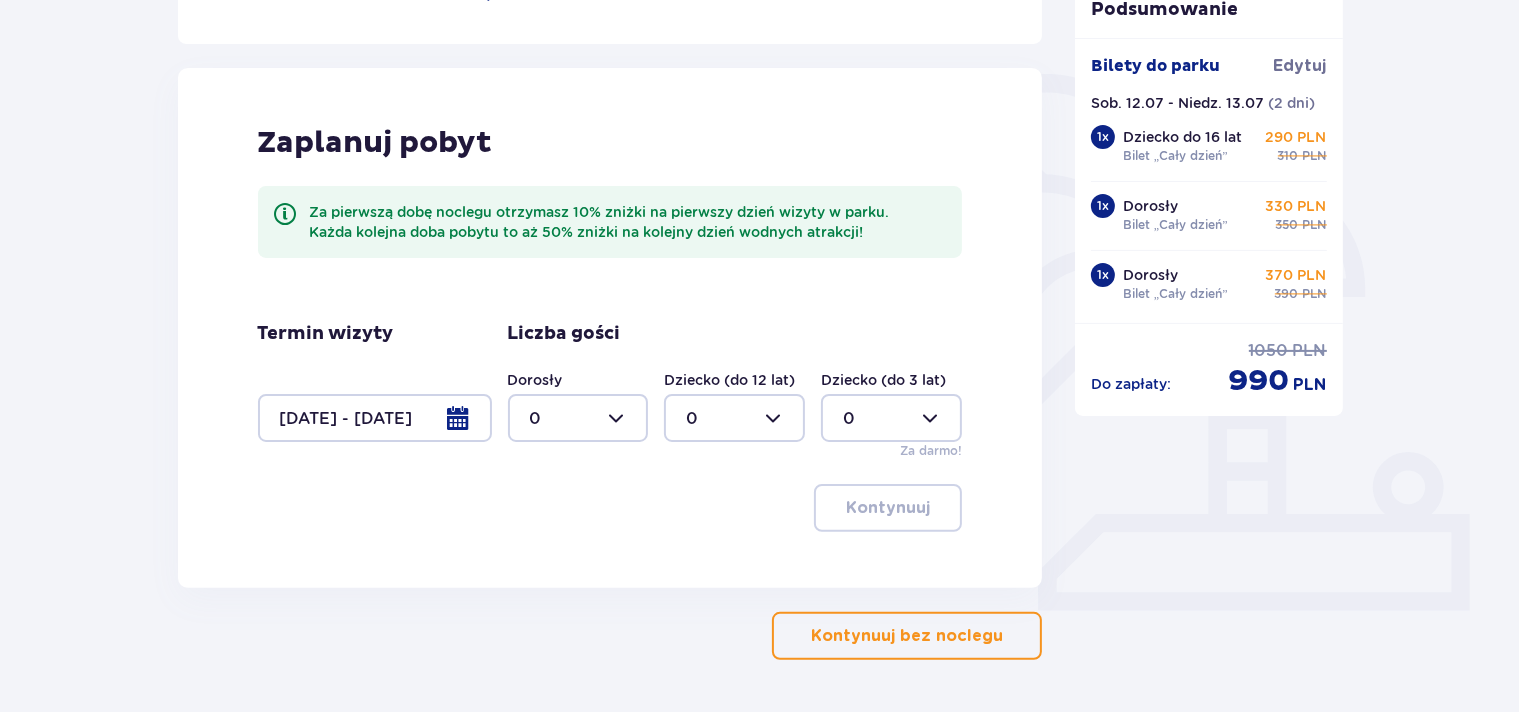 click at bounding box center (578, 418) 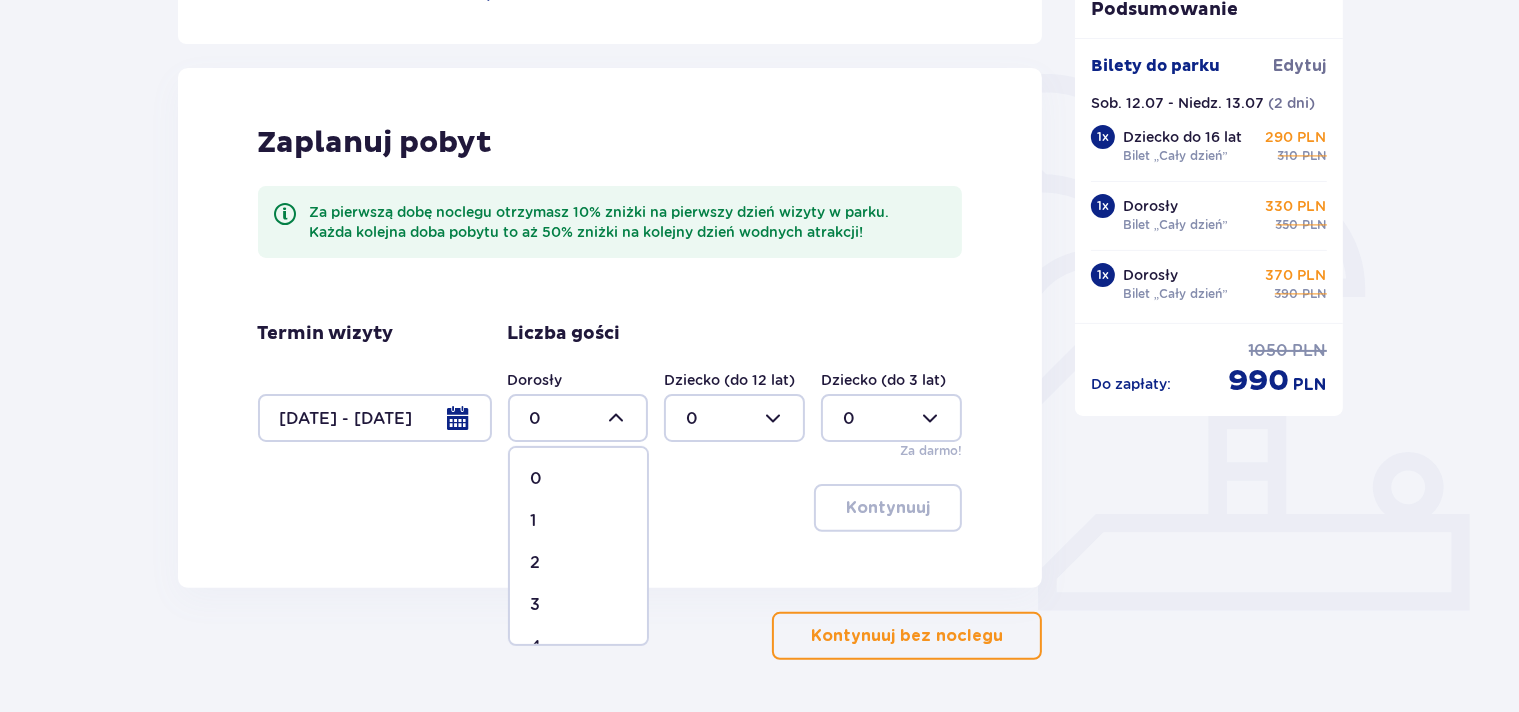 click on "2" at bounding box center (578, 563) 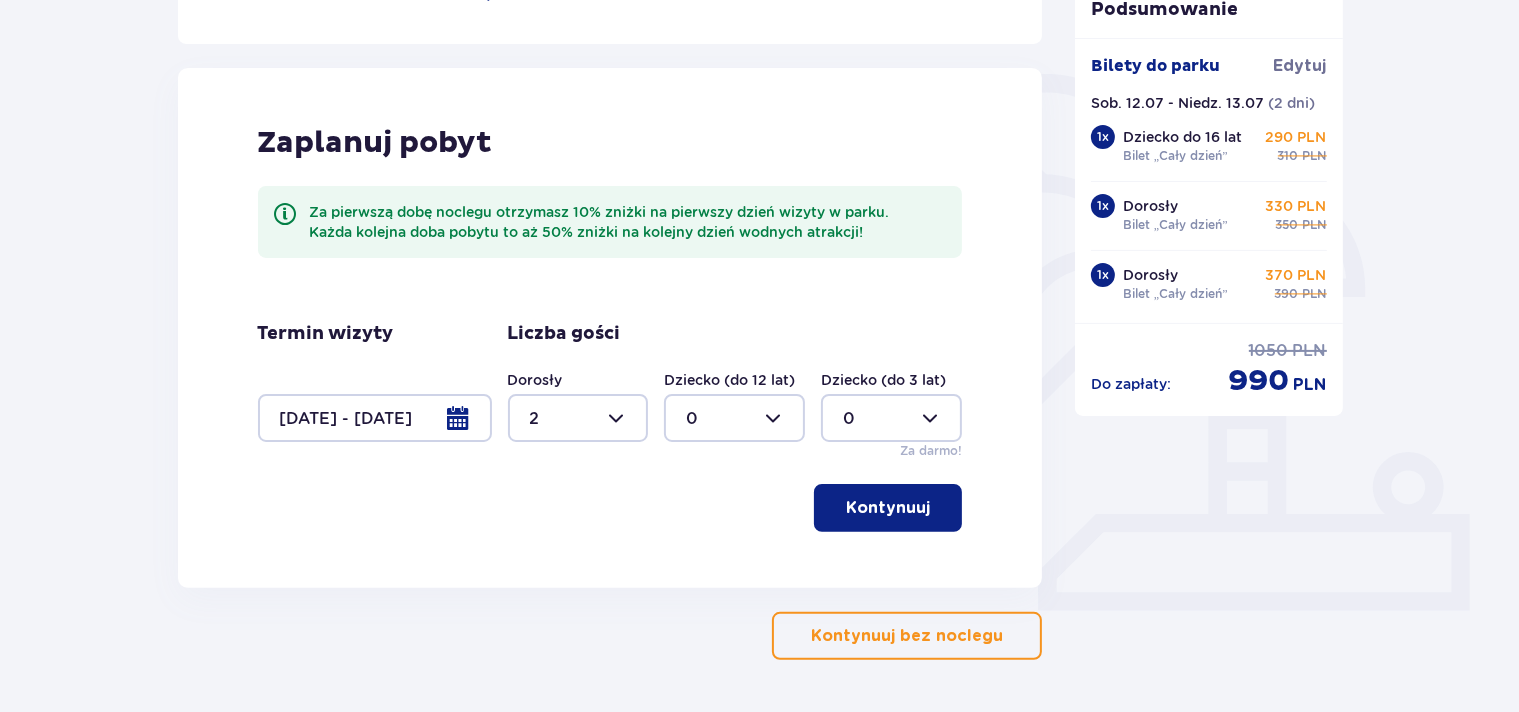 click at bounding box center (734, 418) 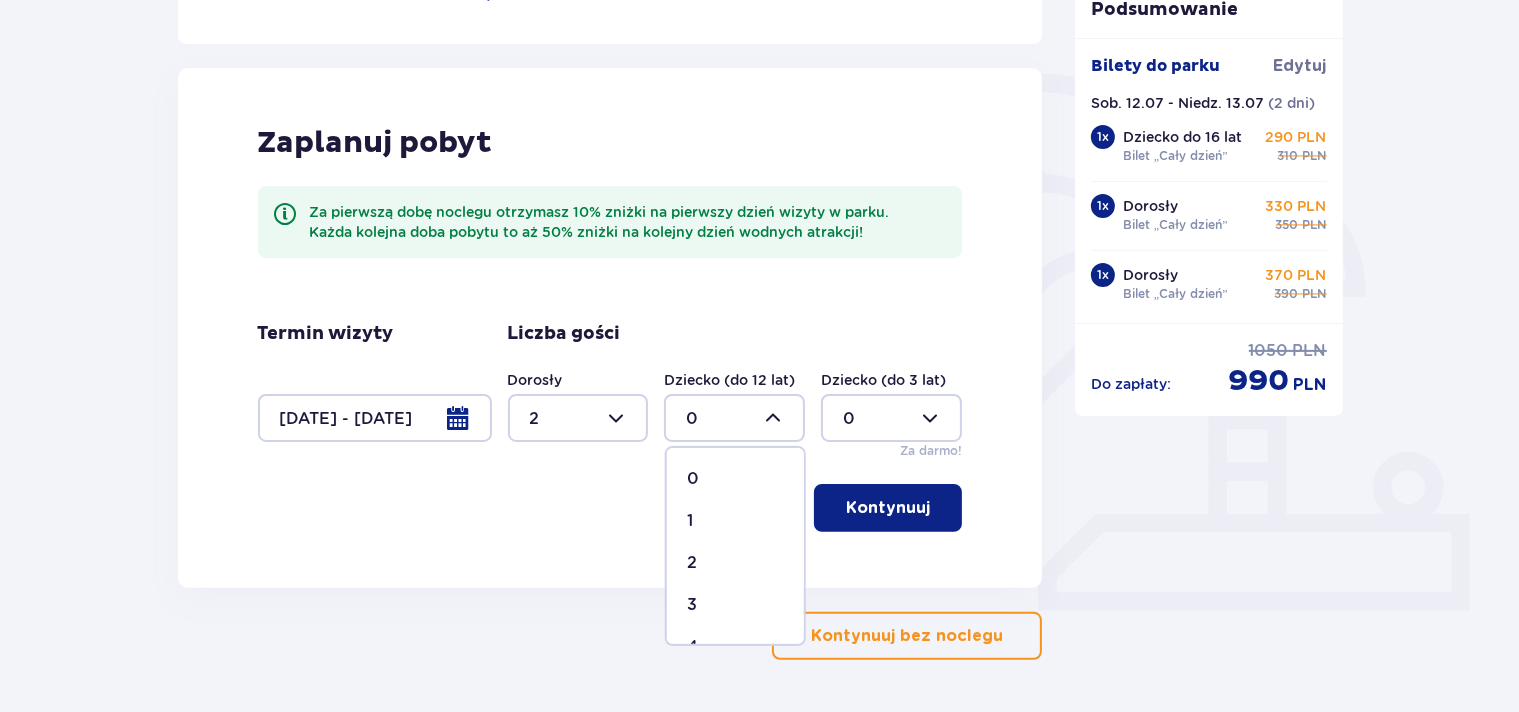 click on "1" at bounding box center (735, 521) 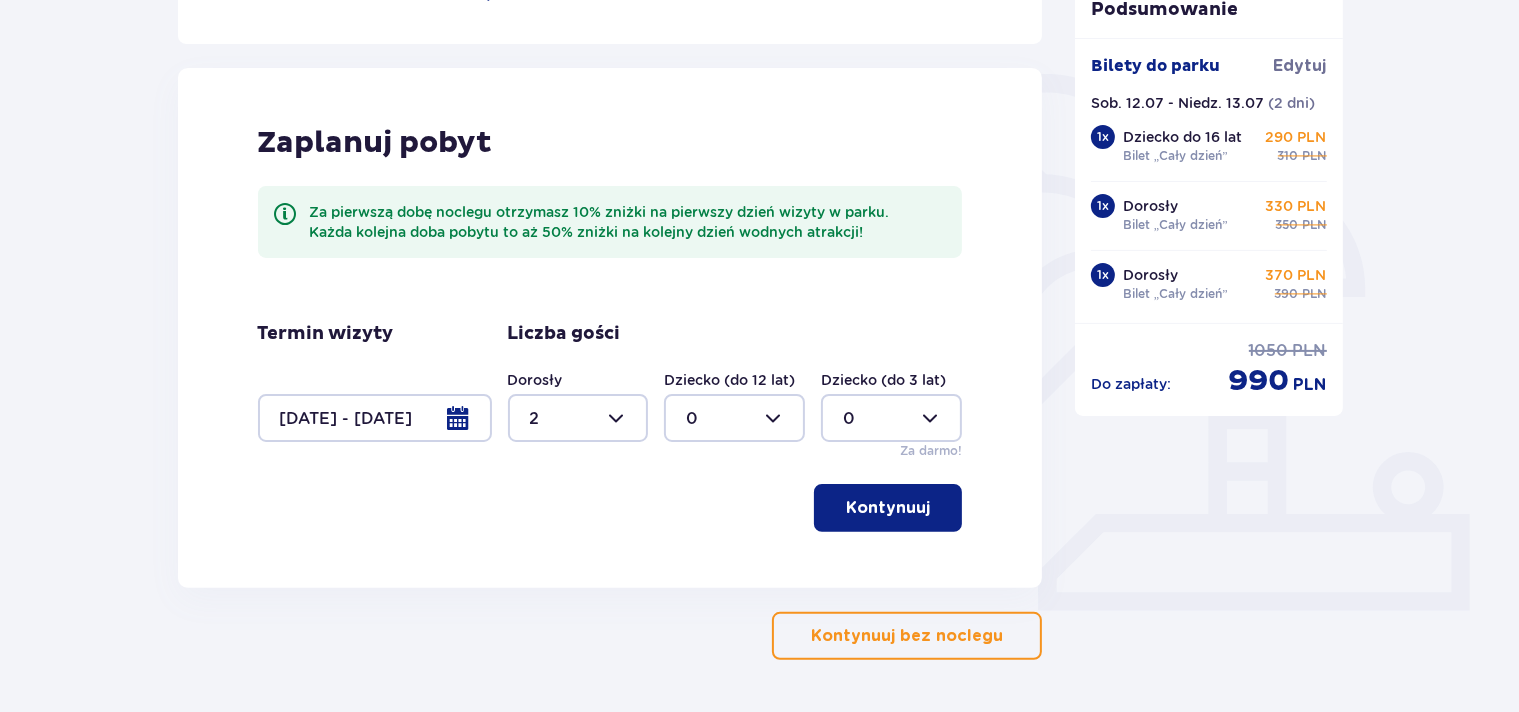 type on "1" 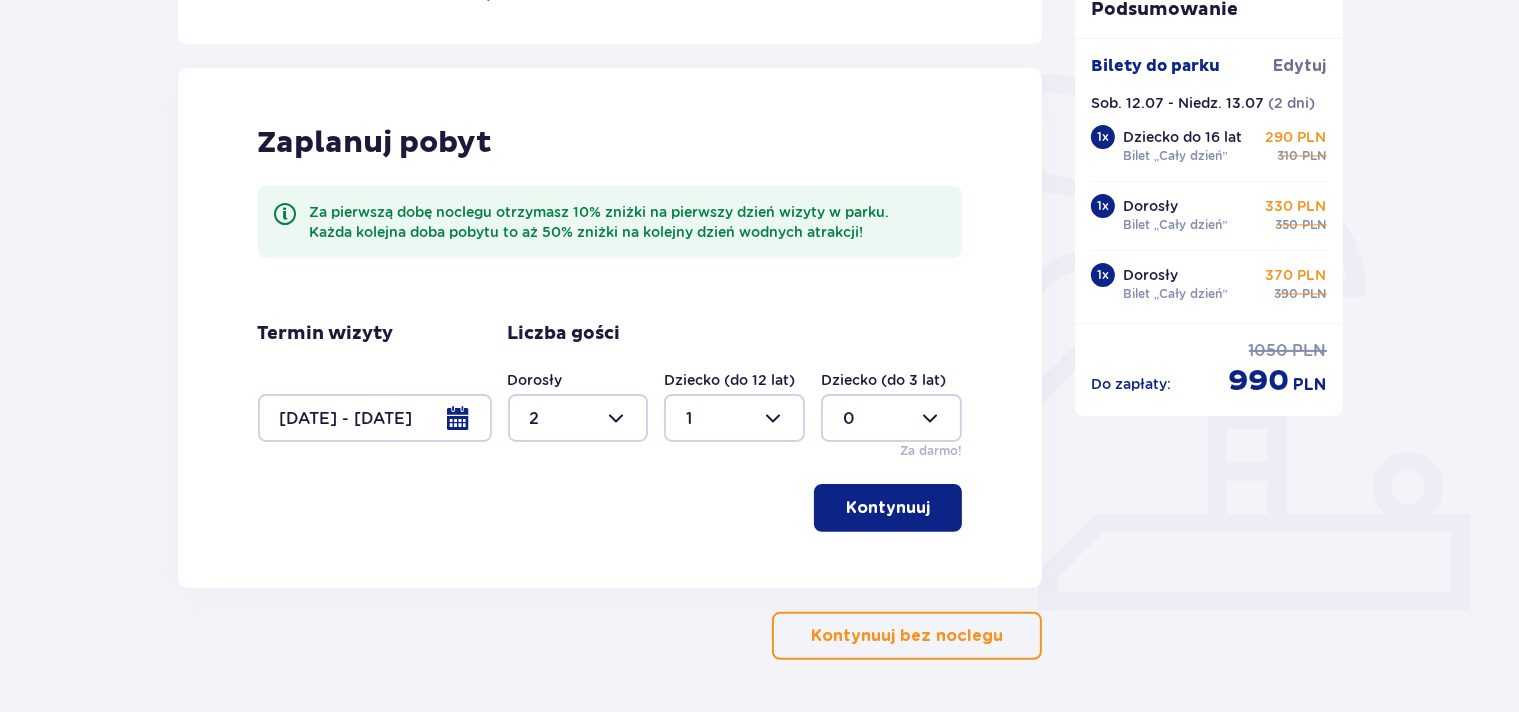 click on "Kontynuuj" at bounding box center [888, 508] 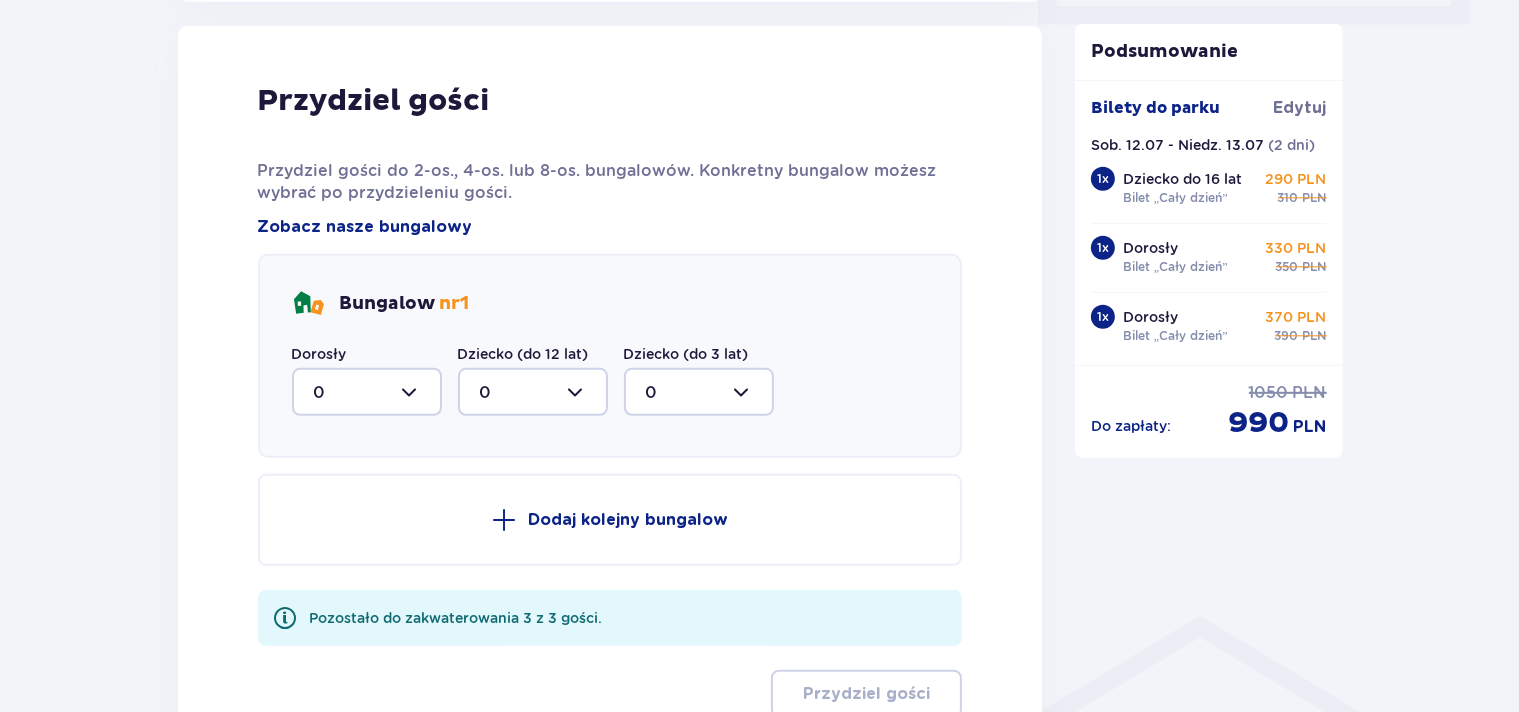 scroll, scrollTop: 1010, scrollLeft: 0, axis: vertical 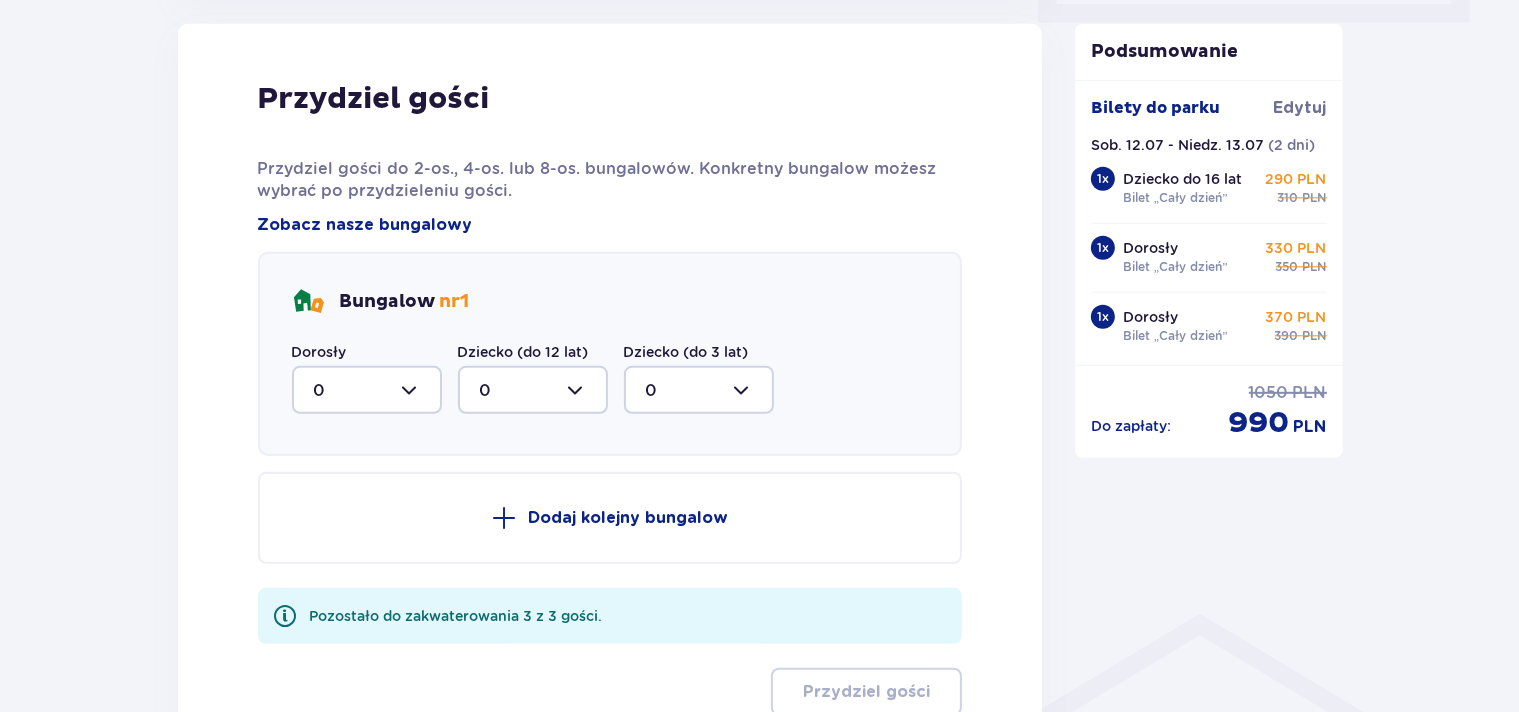 click at bounding box center [367, 390] 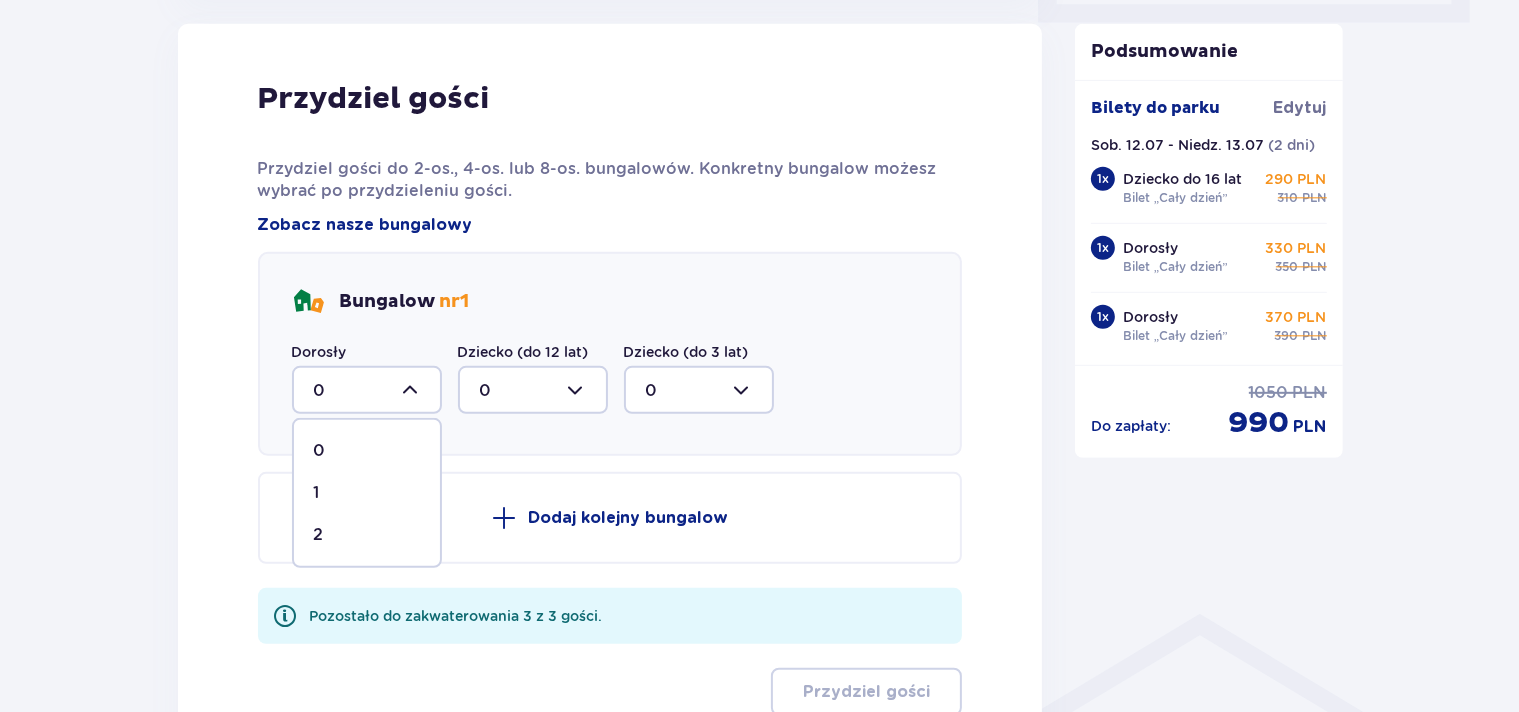 click on "2" at bounding box center (367, 535) 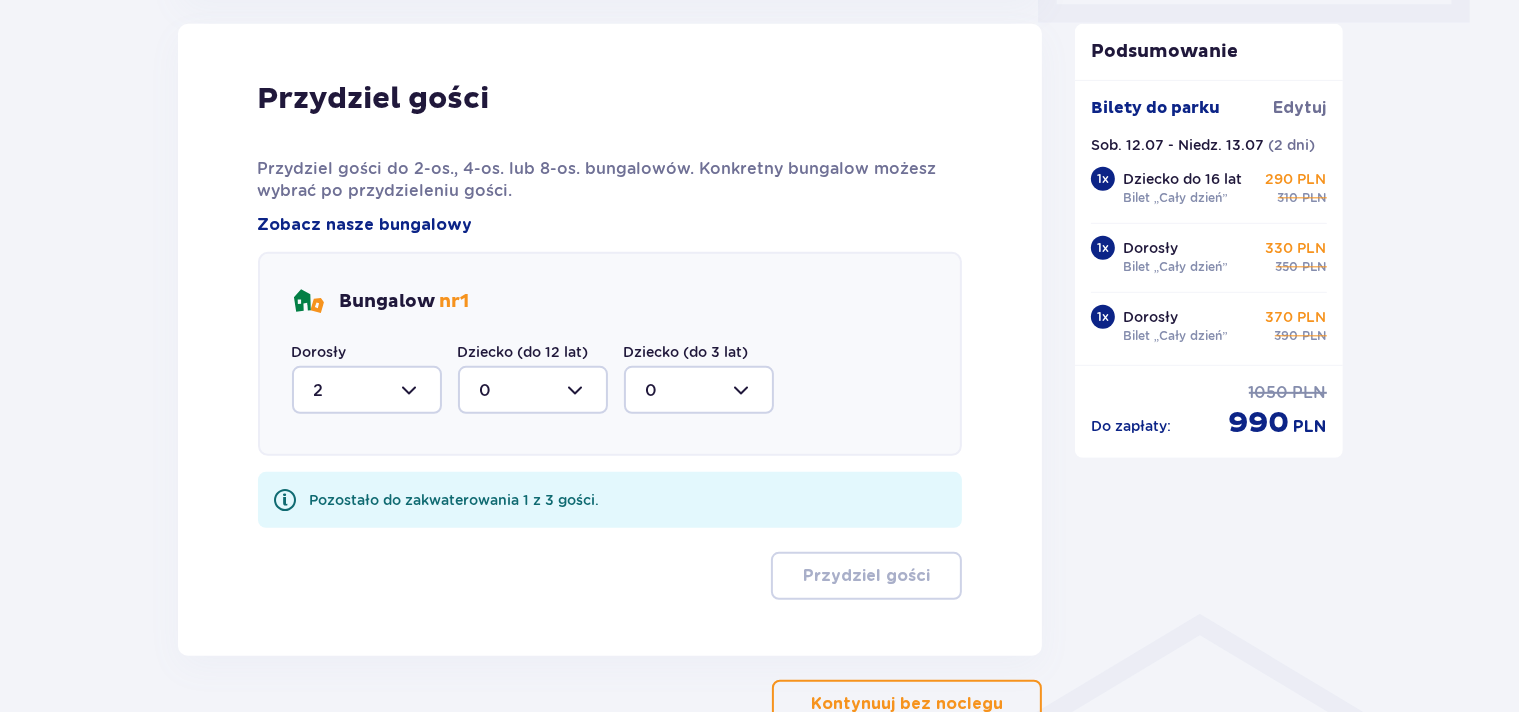 click at bounding box center [533, 390] 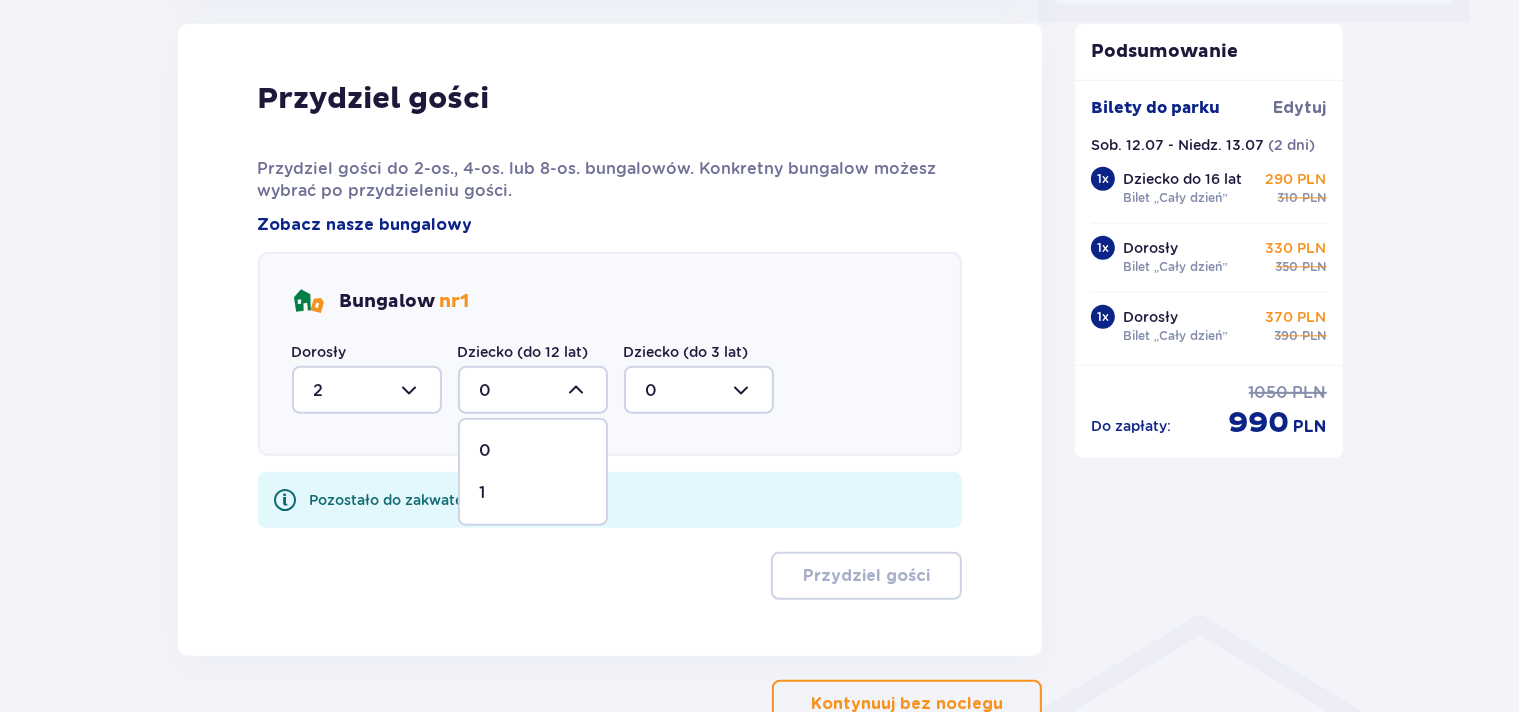 click on "1" at bounding box center [533, 493] 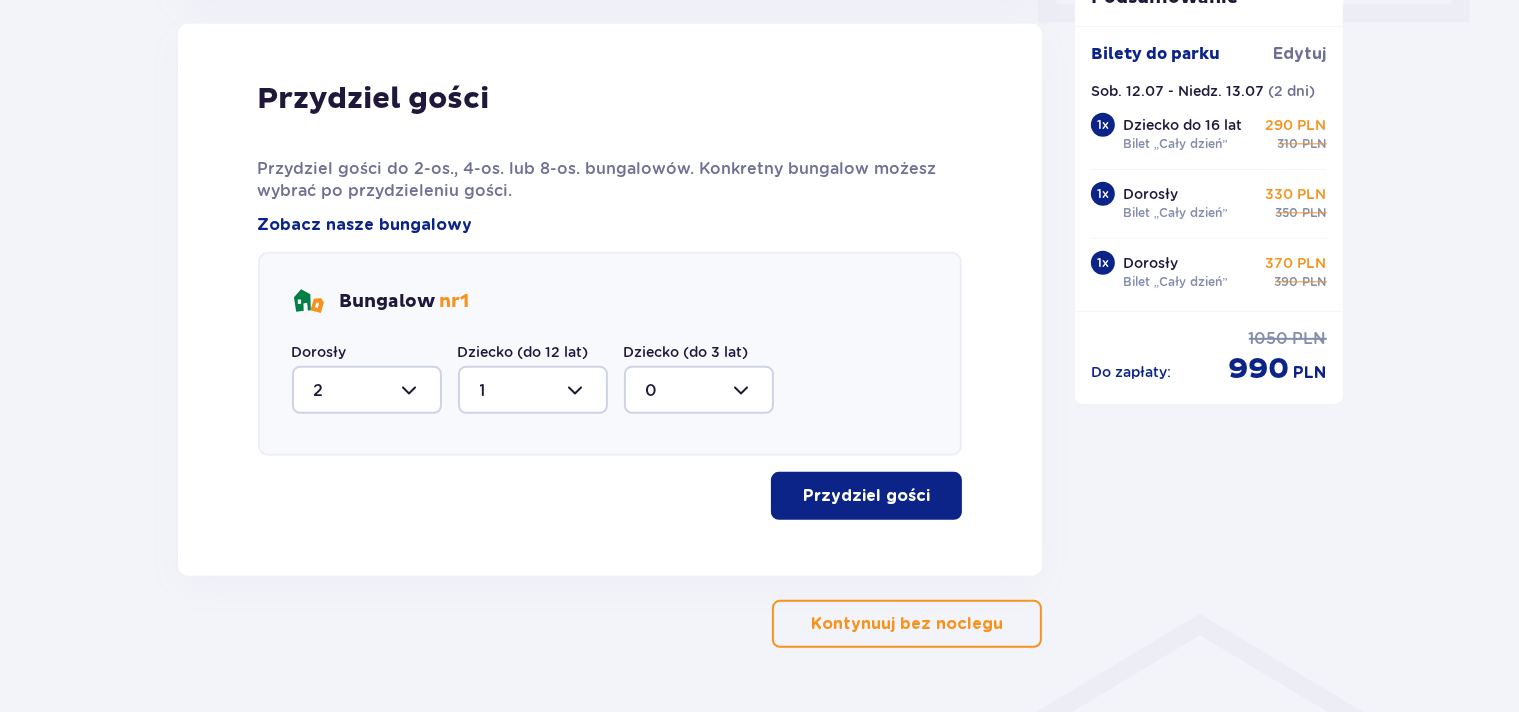 type on "1" 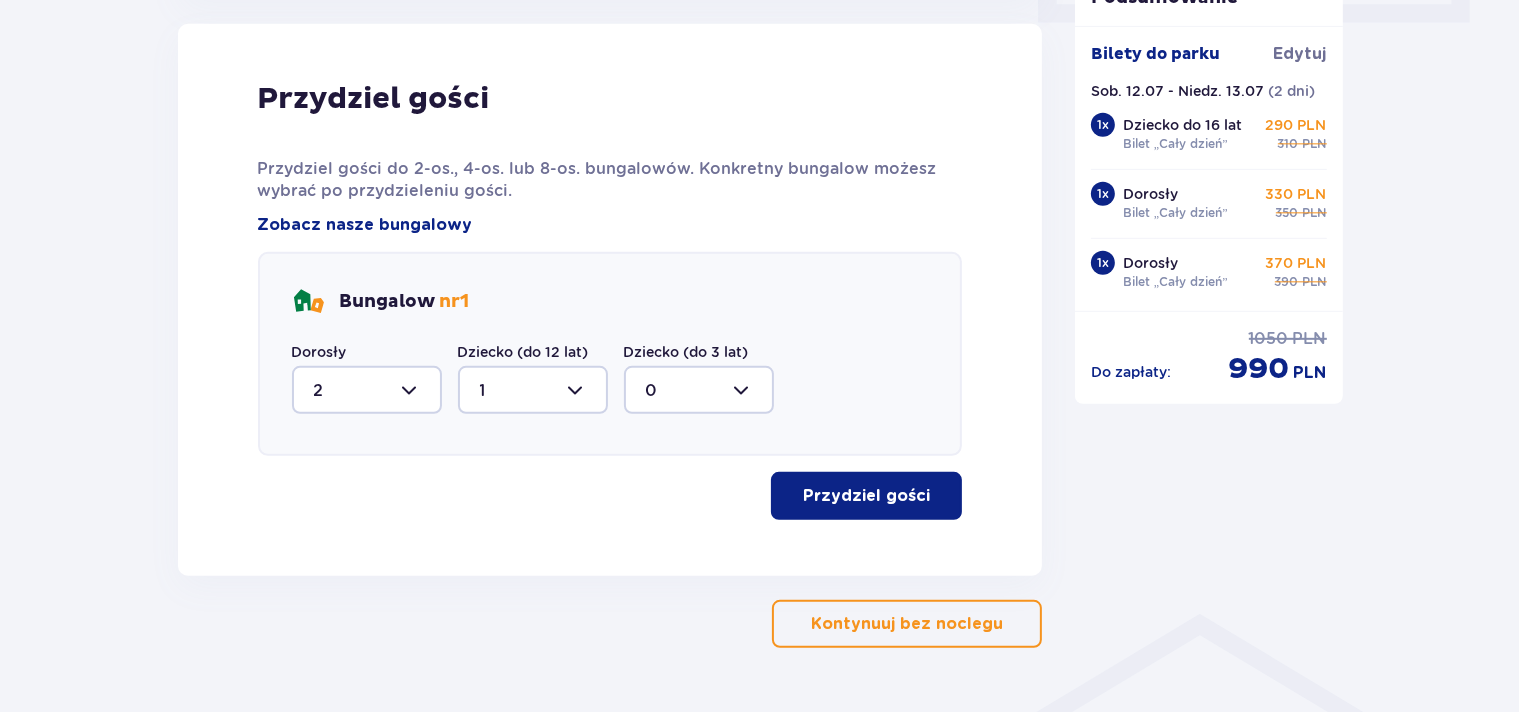 click on "Przydziel gości" at bounding box center (866, 496) 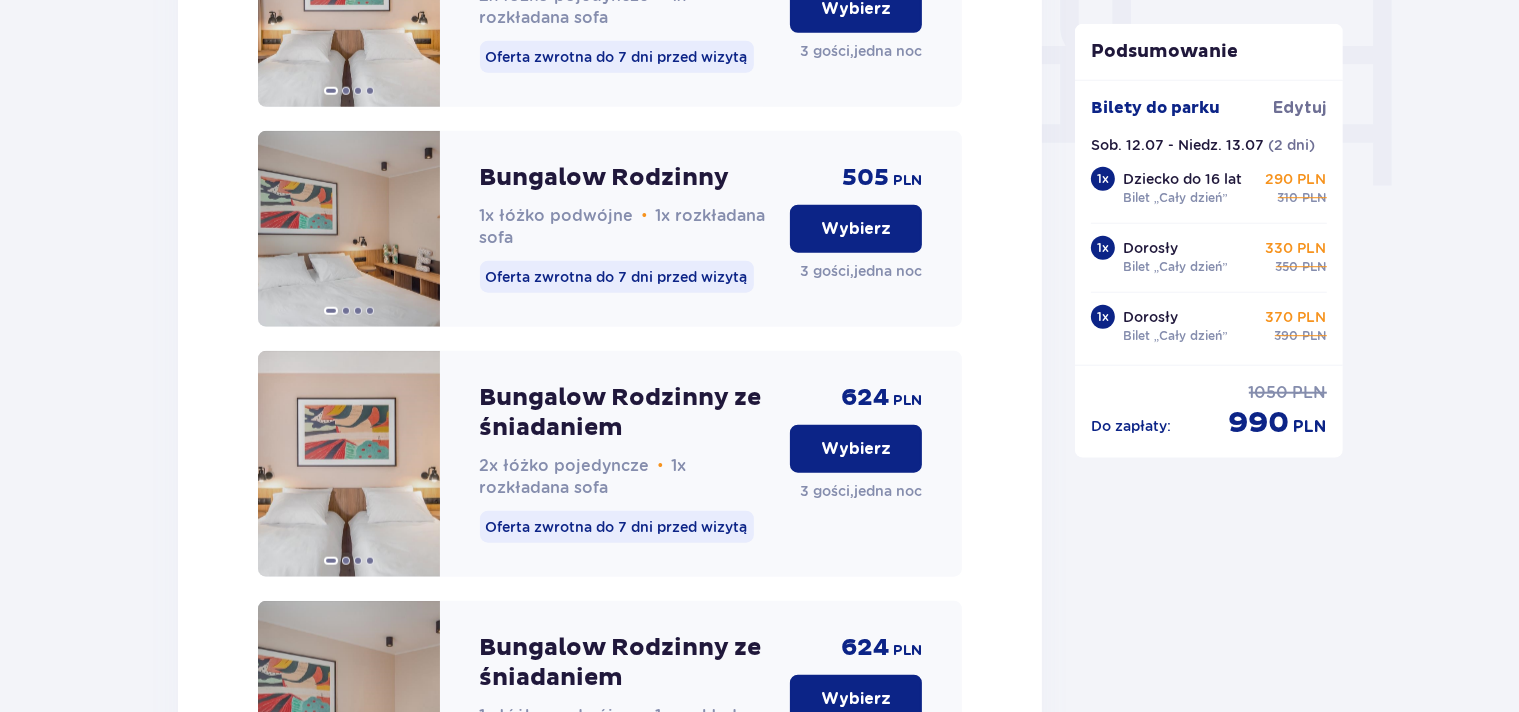 scroll, scrollTop: 2007, scrollLeft: 0, axis: vertical 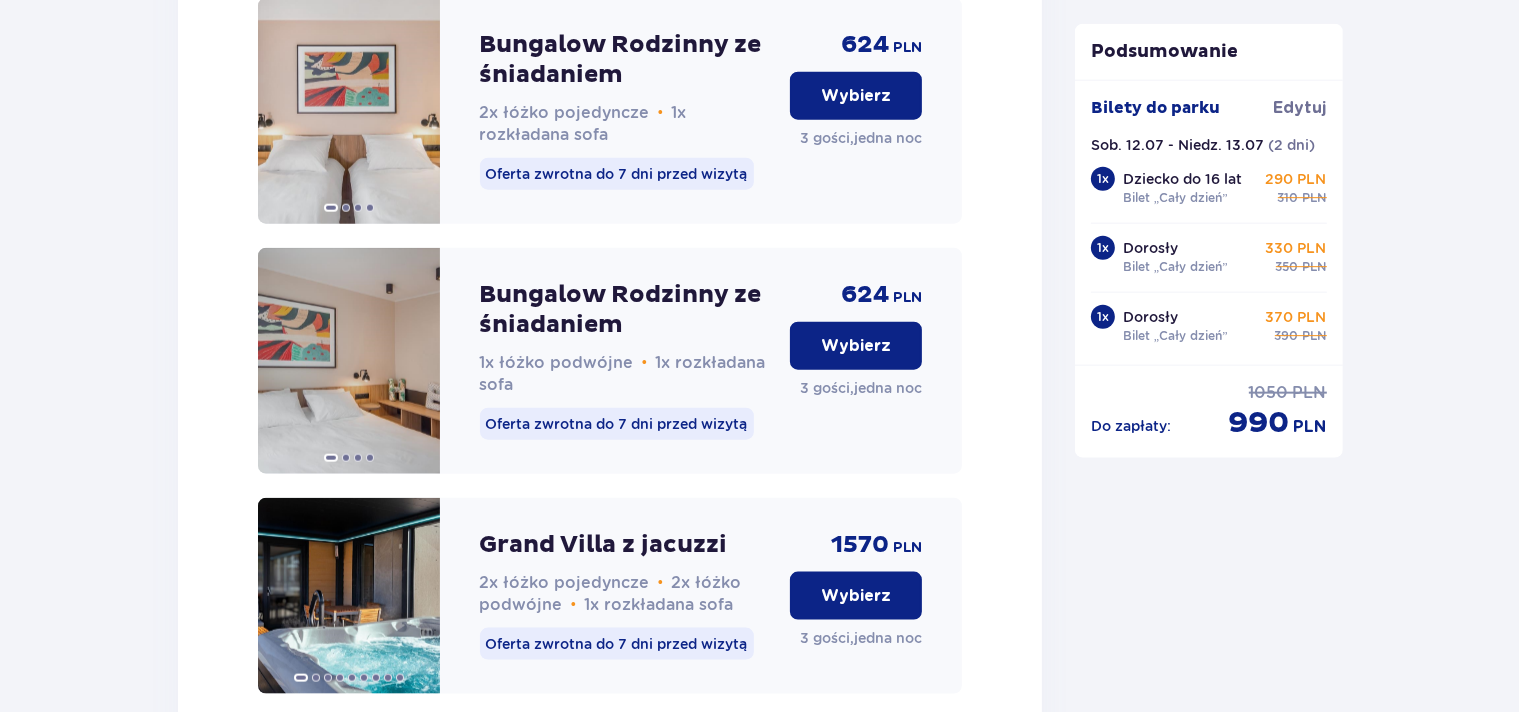 click on "Wybierz" at bounding box center [856, 346] 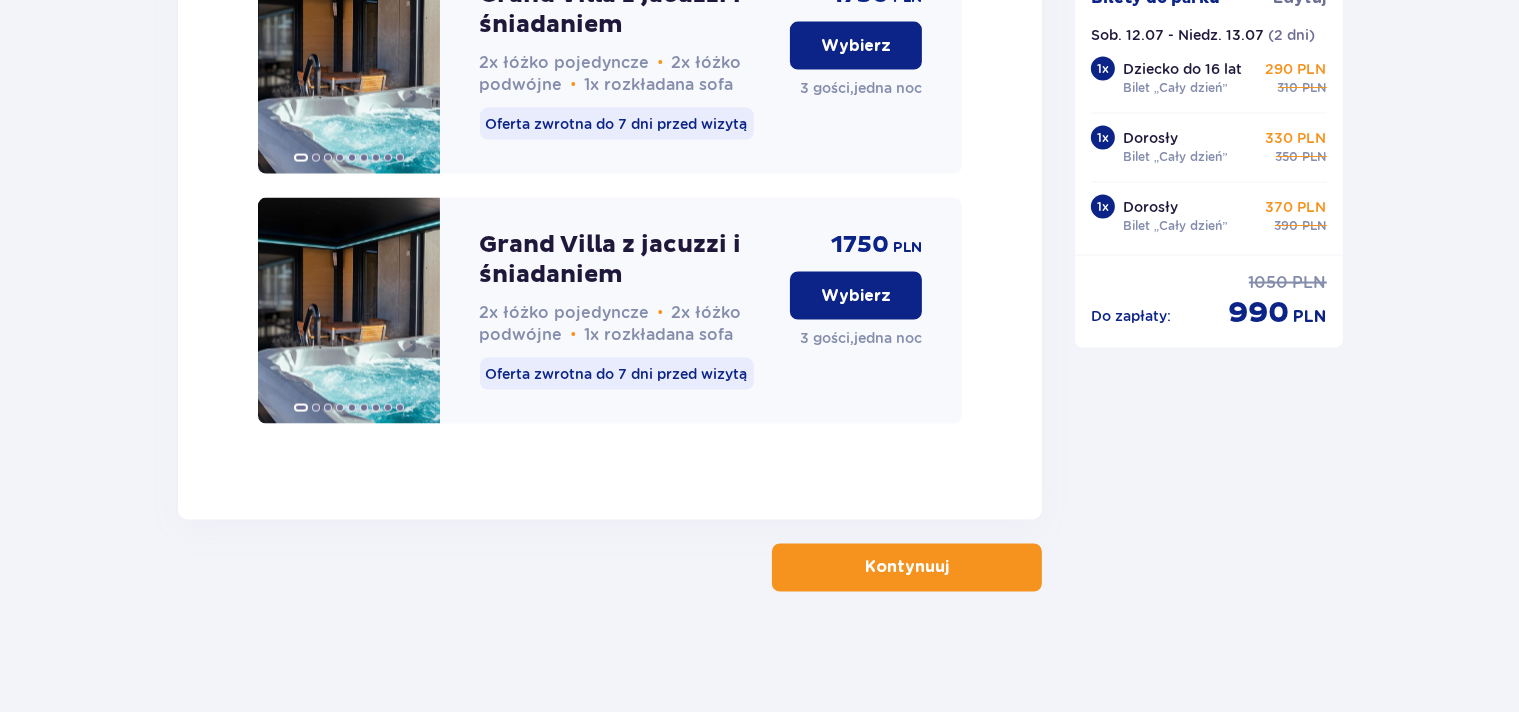 scroll, scrollTop: 3343, scrollLeft: 0, axis: vertical 